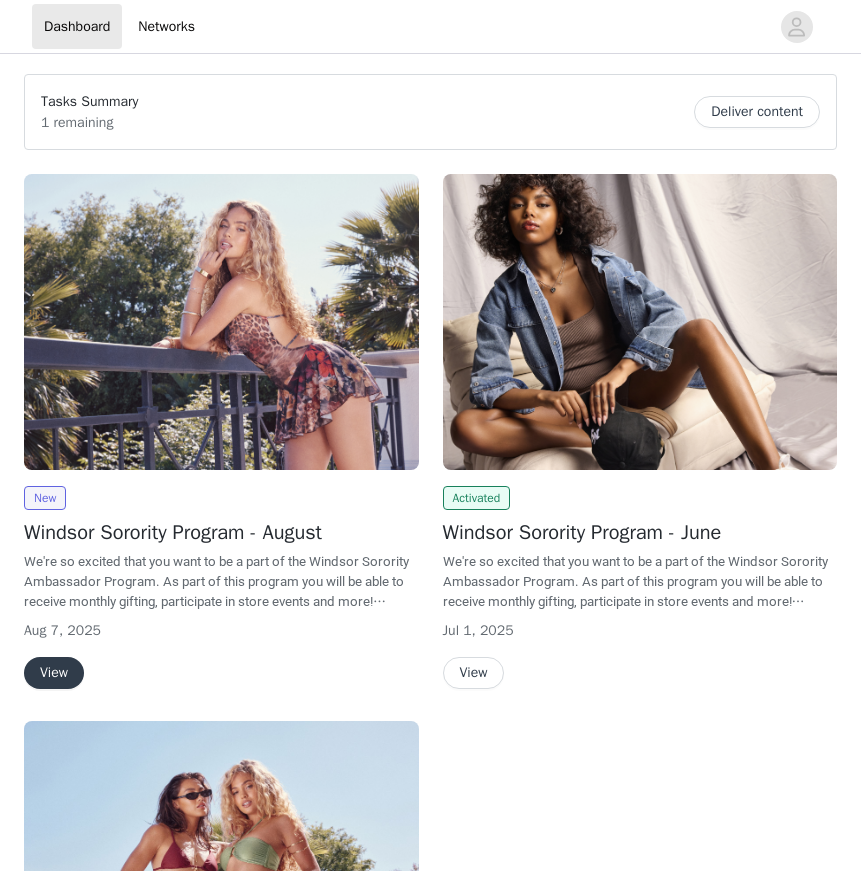 scroll, scrollTop: 0, scrollLeft: 0, axis: both 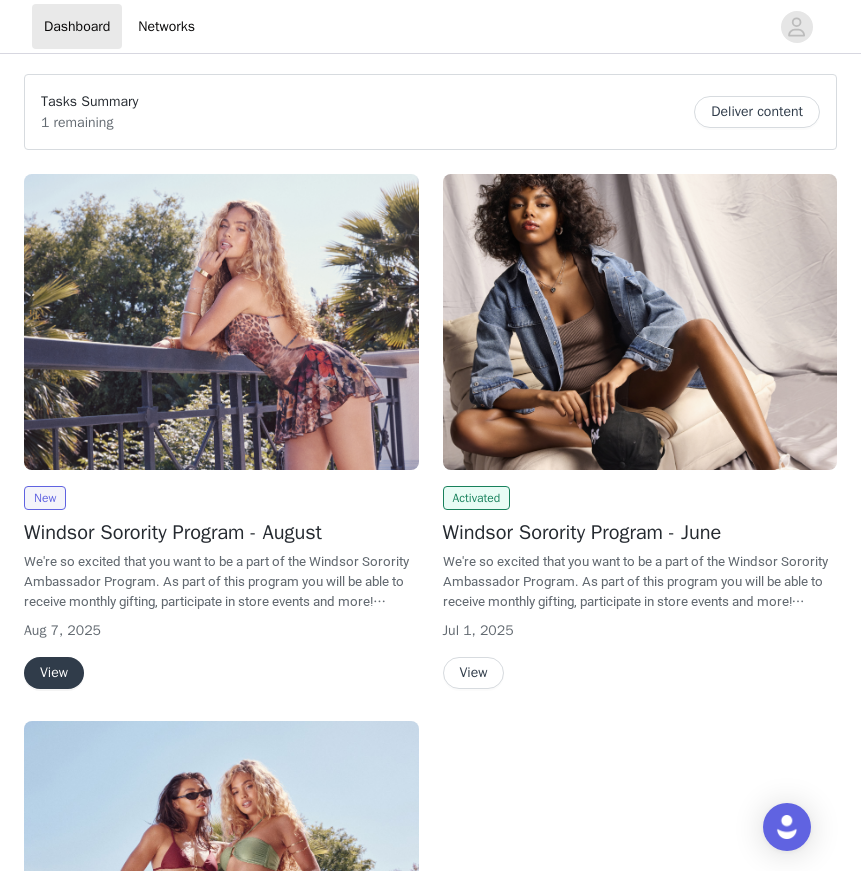 click on "View" at bounding box center (54, 673) 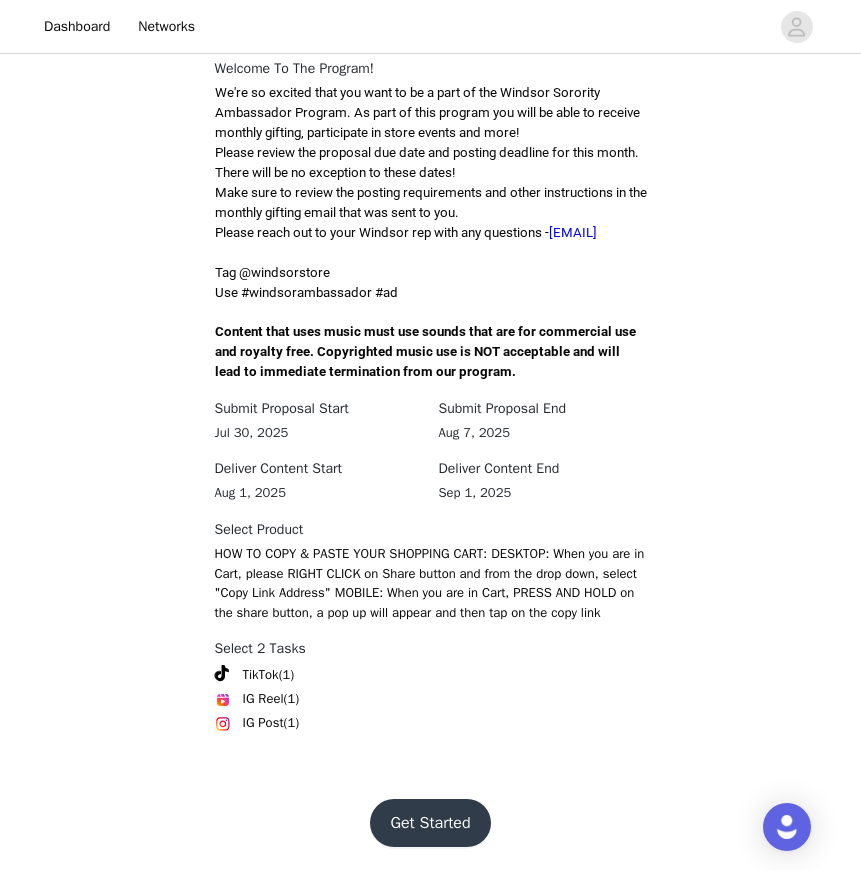 scroll, scrollTop: 509, scrollLeft: 0, axis: vertical 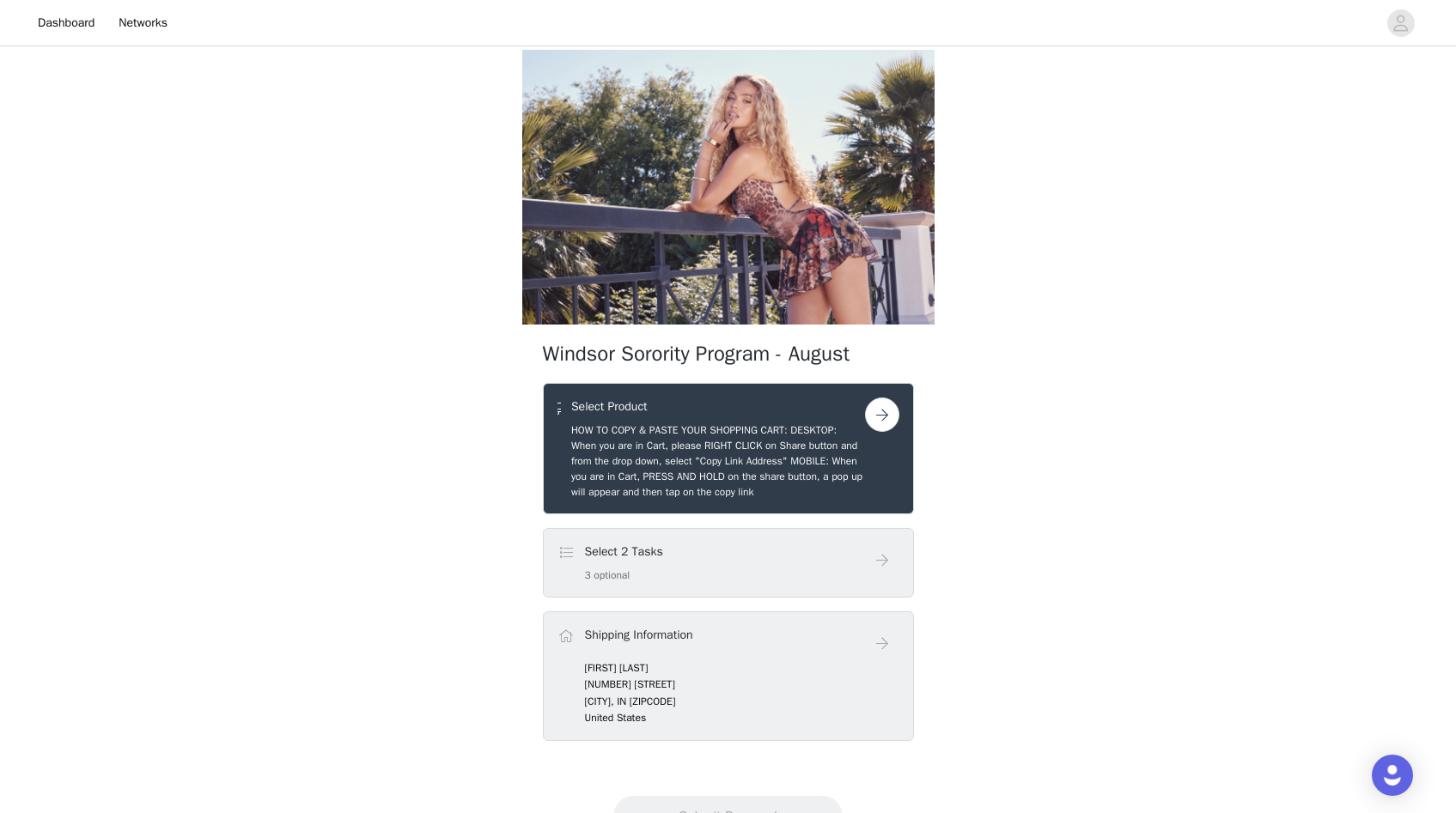 click on "Select 2 Tasks   3 optional" at bounding box center [711, 562] 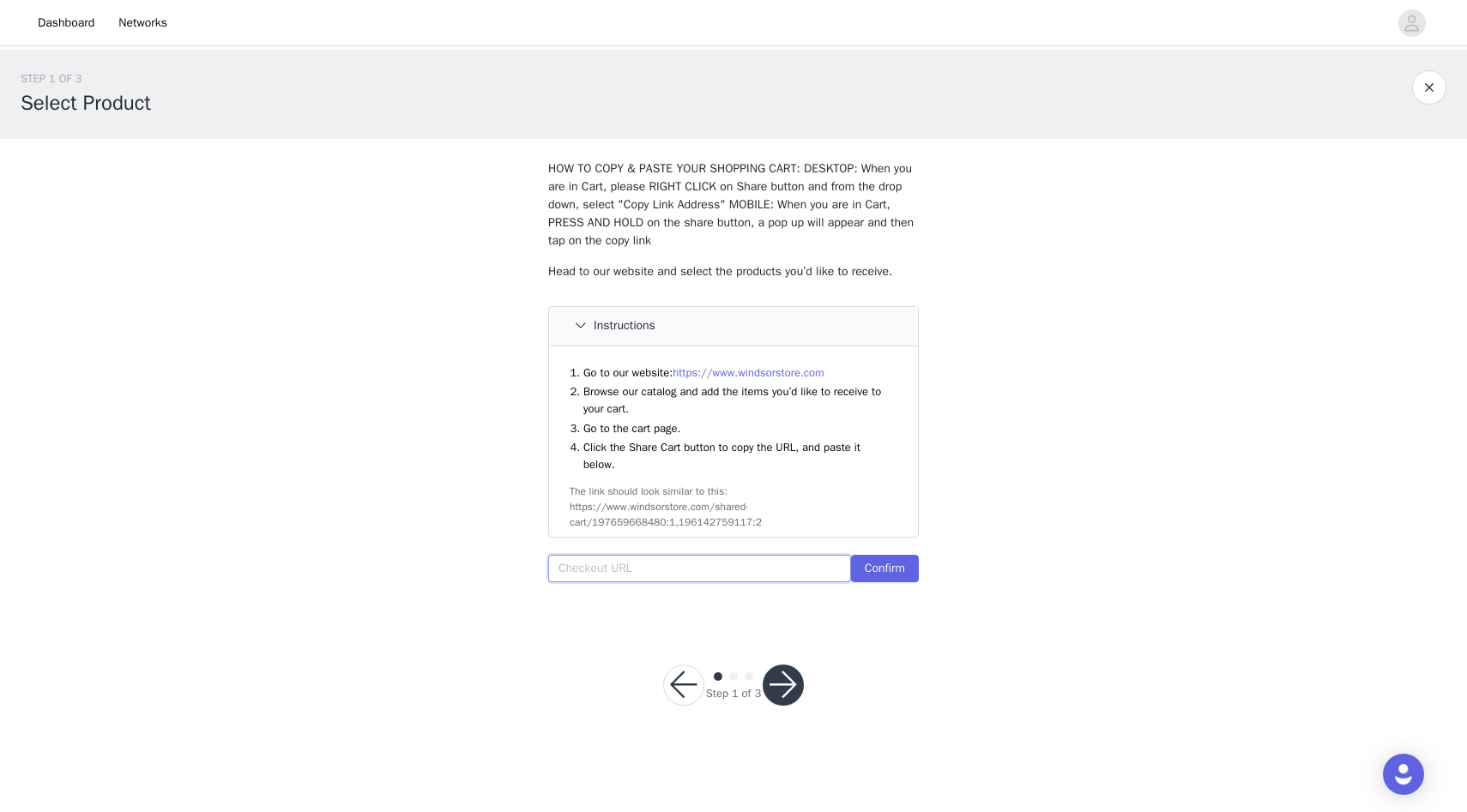 click at bounding box center [699, 568] 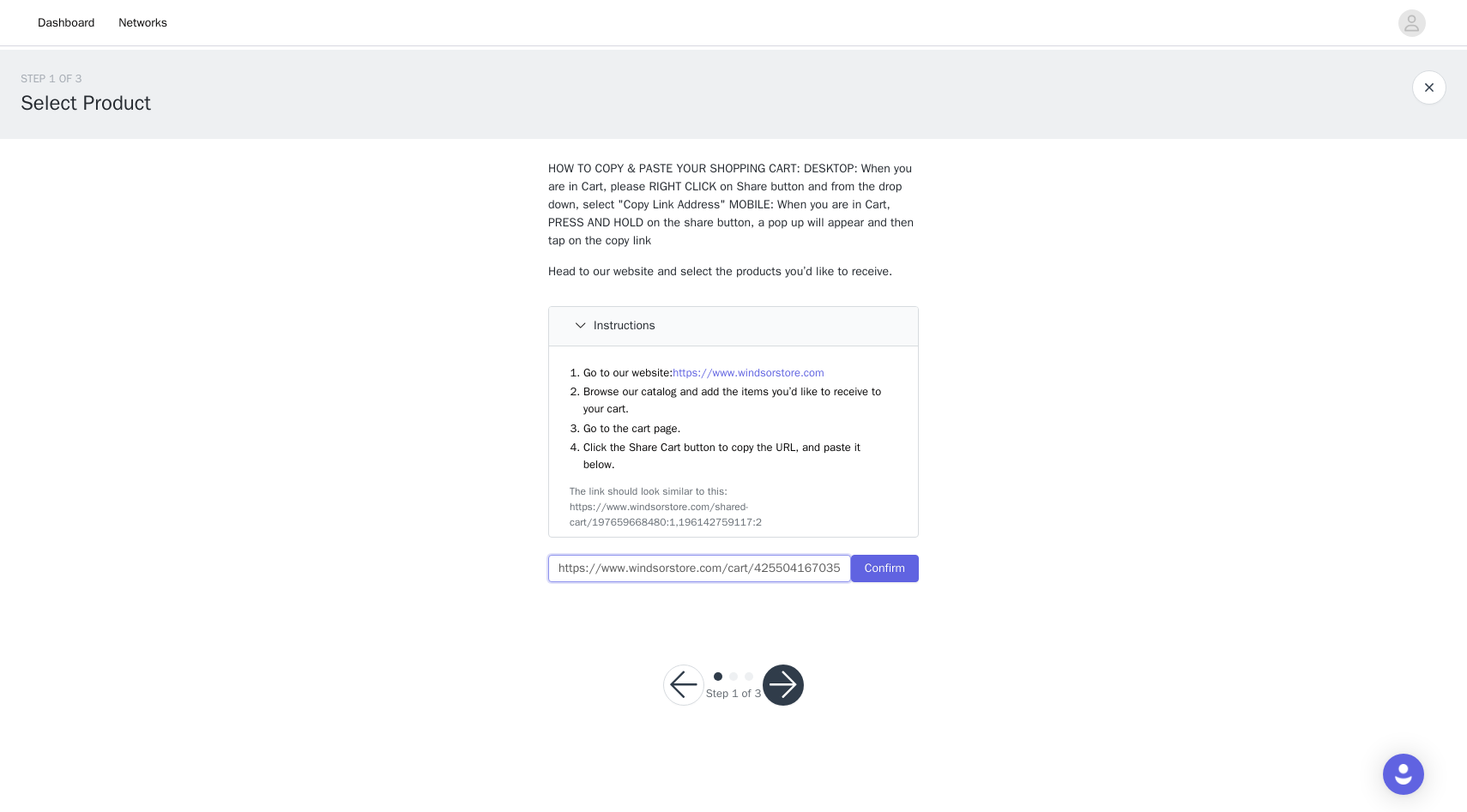 scroll, scrollTop: 0, scrollLeft: 743, axis: horizontal 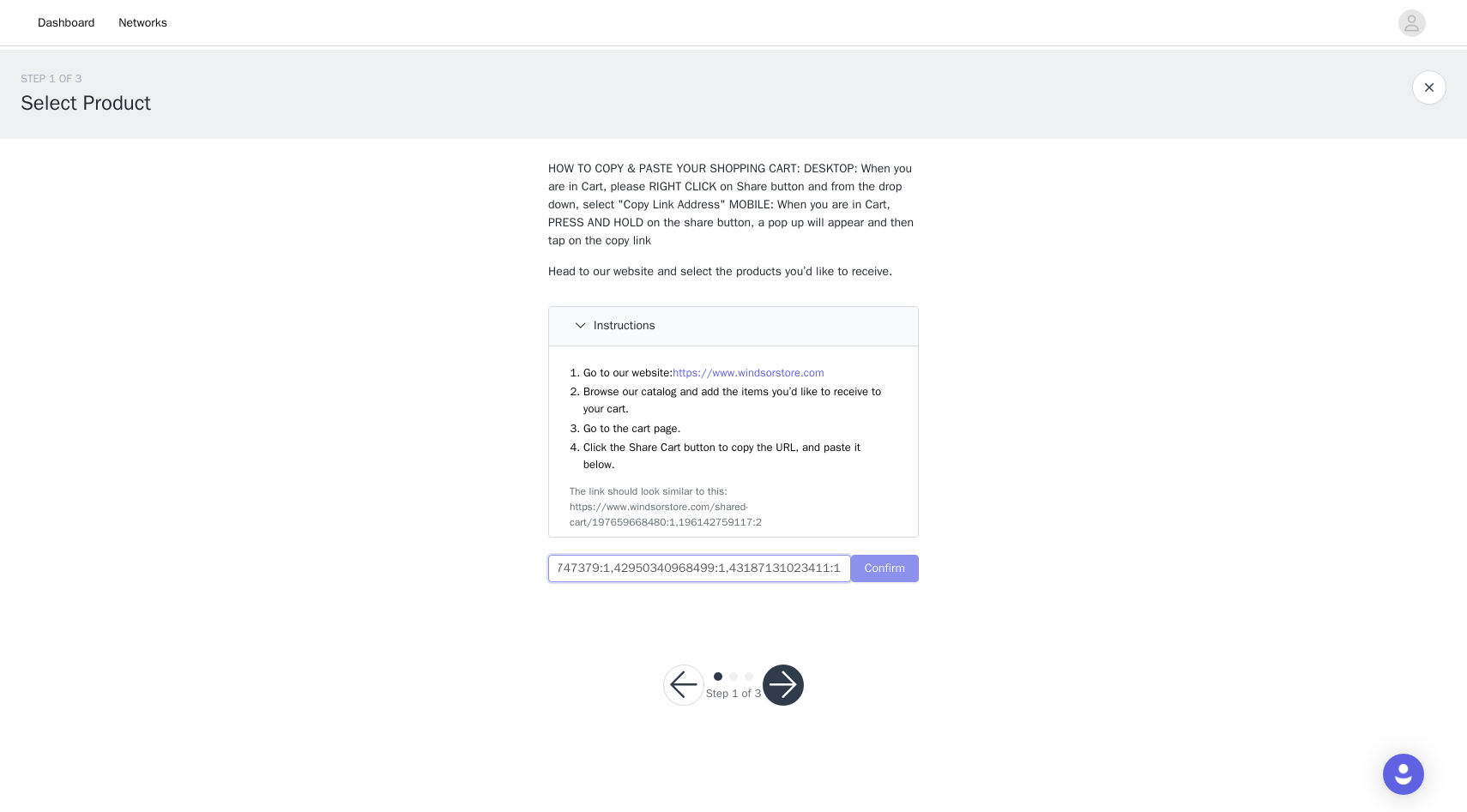 type on "https://www.windsorstore.com/cart/42550416703539:1,43375794913331:1,42415200141363:1,42396712697907:1,43228427747379:1,42950340968499:1,43187131023411:1" 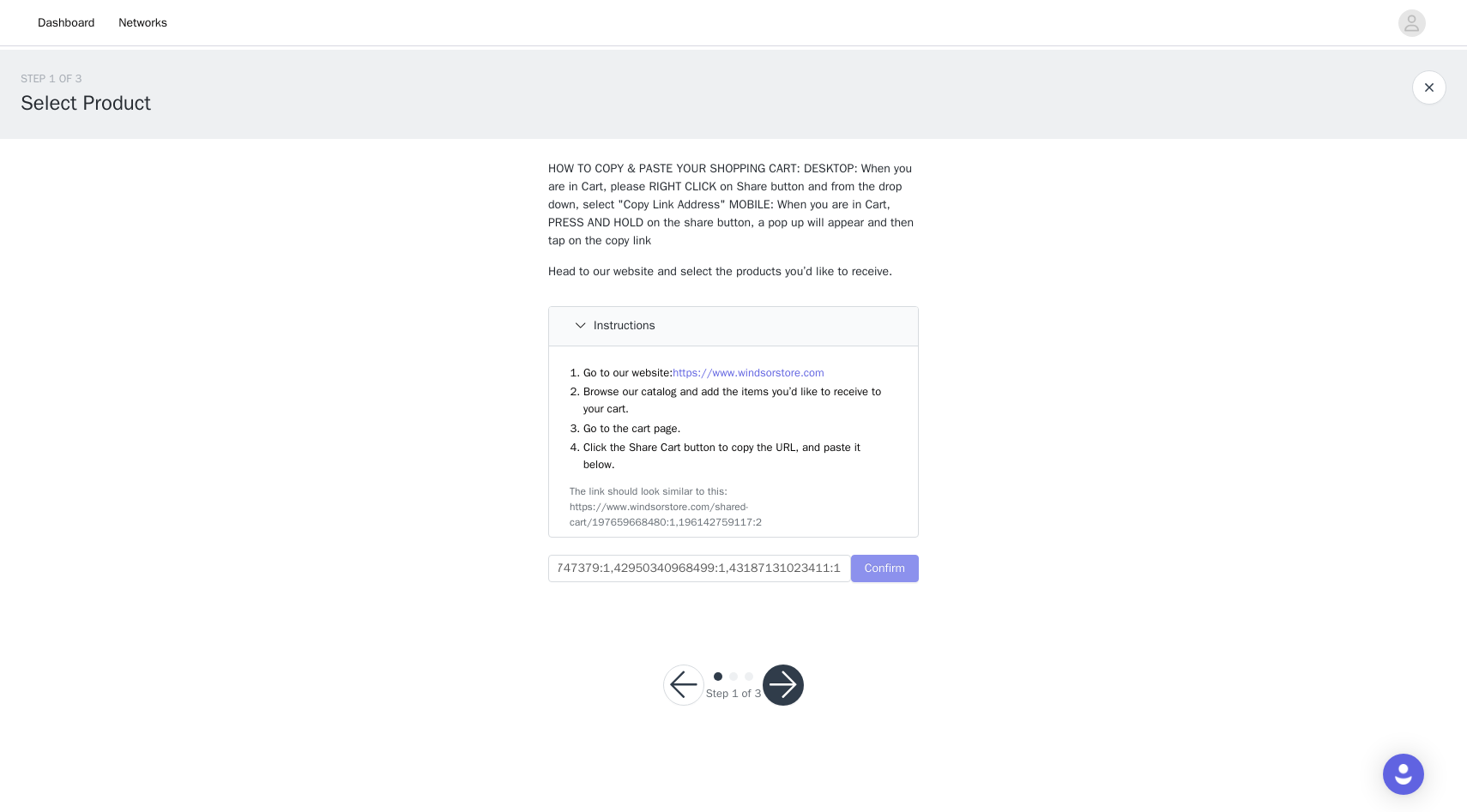 click on "Confirm" at bounding box center (884, 568) 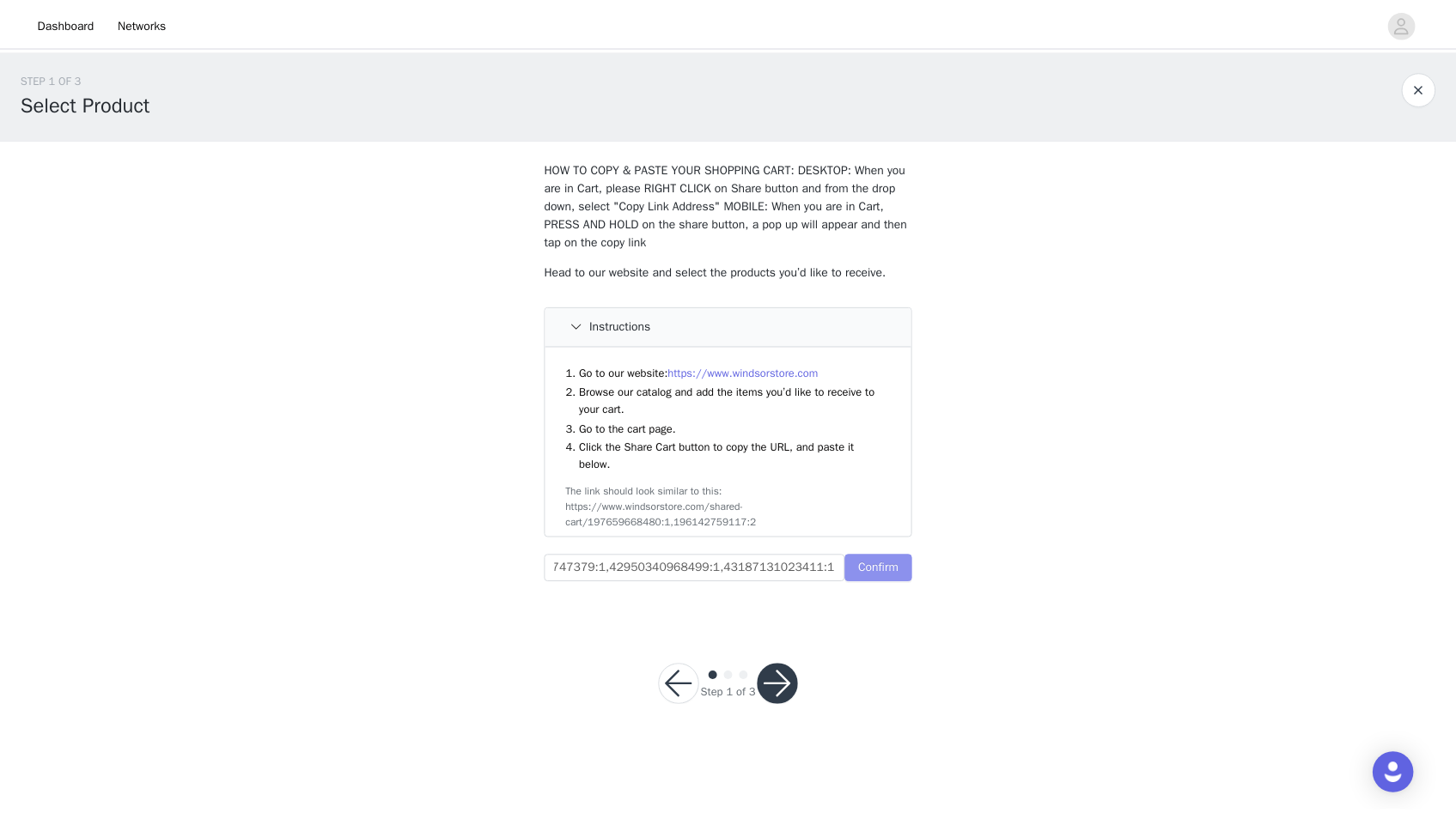 scroll, scrollTop: 0, scrollLeft: 0, axis: both 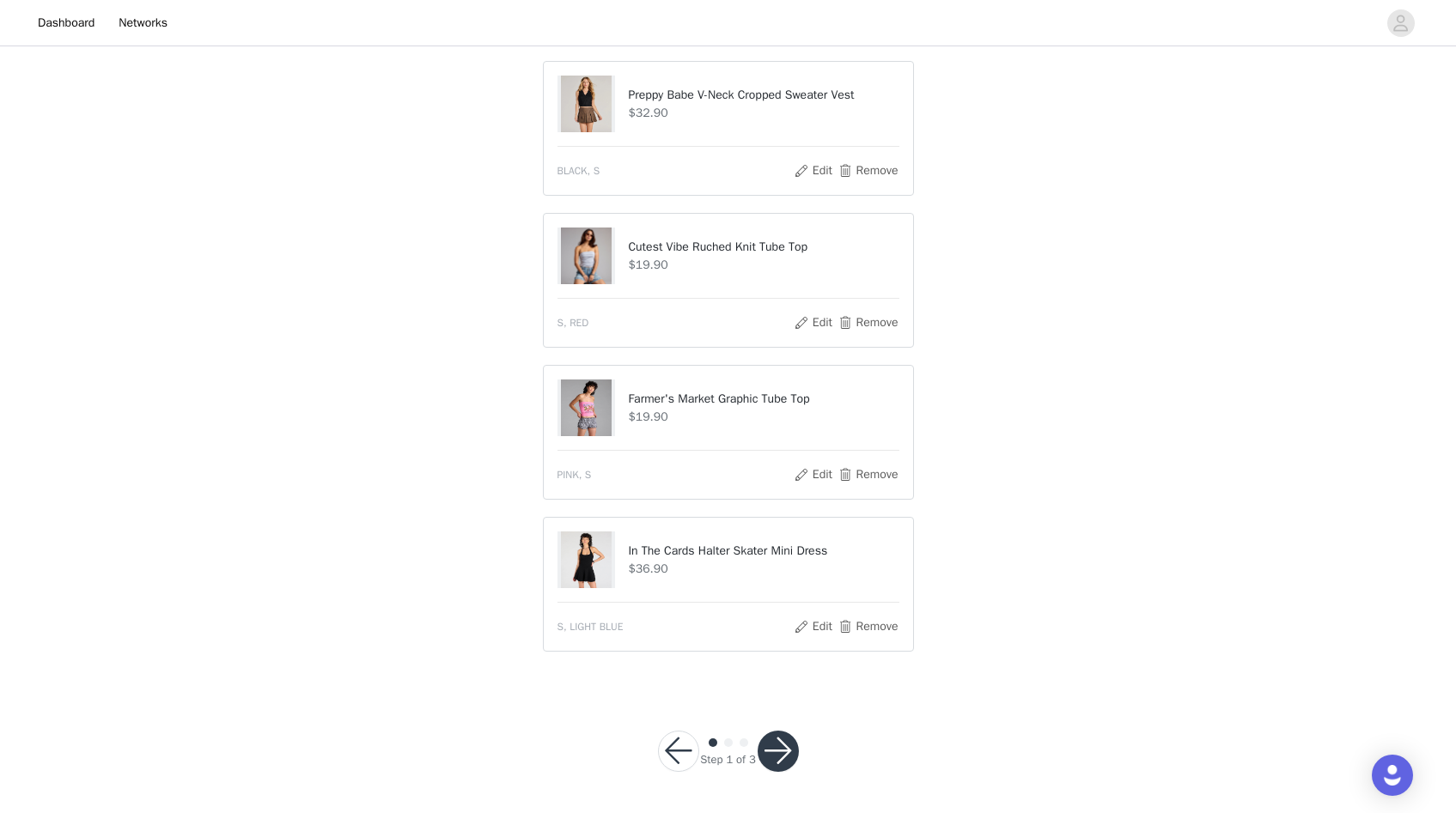 click at bounding box center (778, 751) 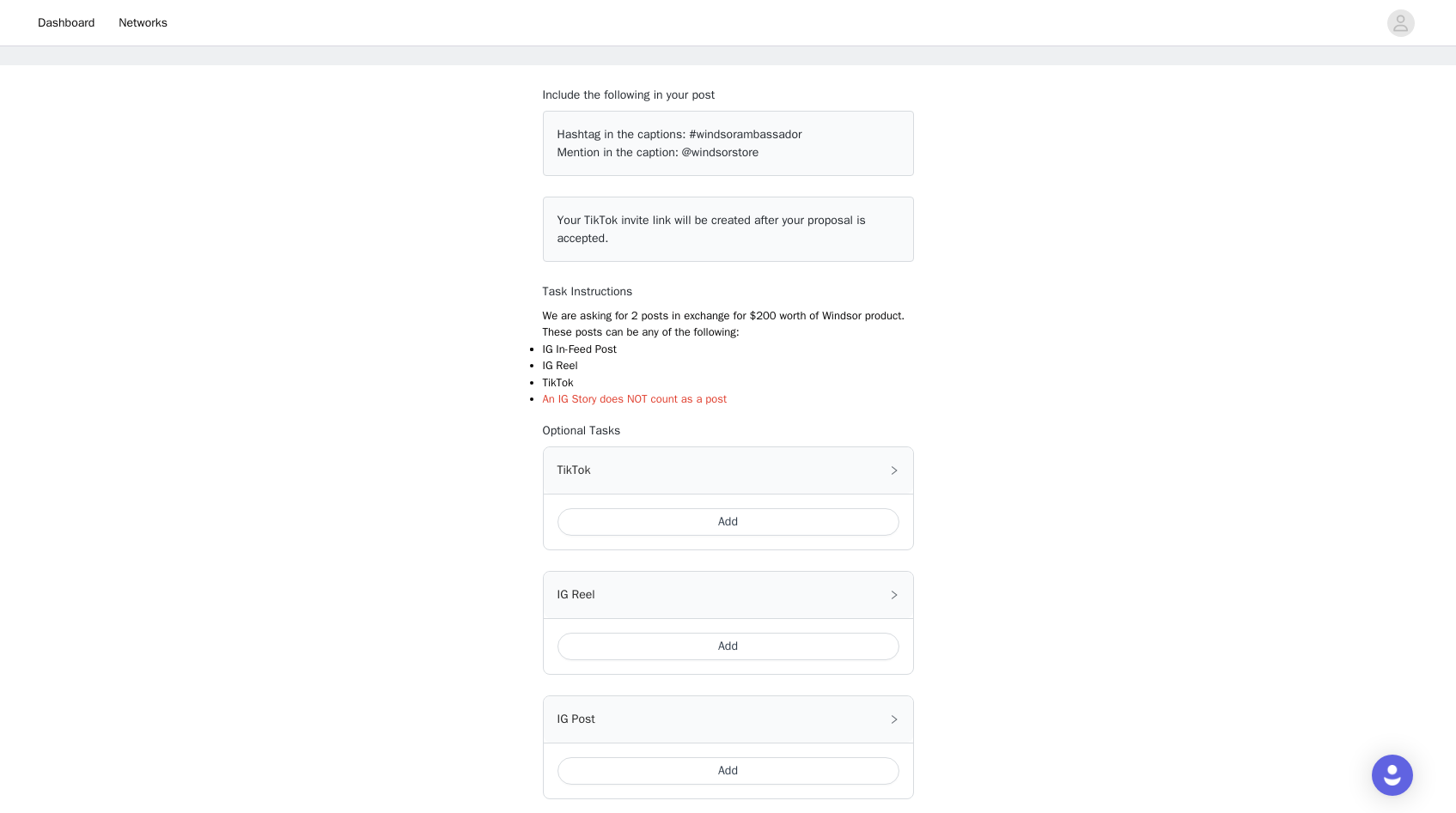 scroll, scrollTop: 111, scrollLeft: 0, axis: vertical 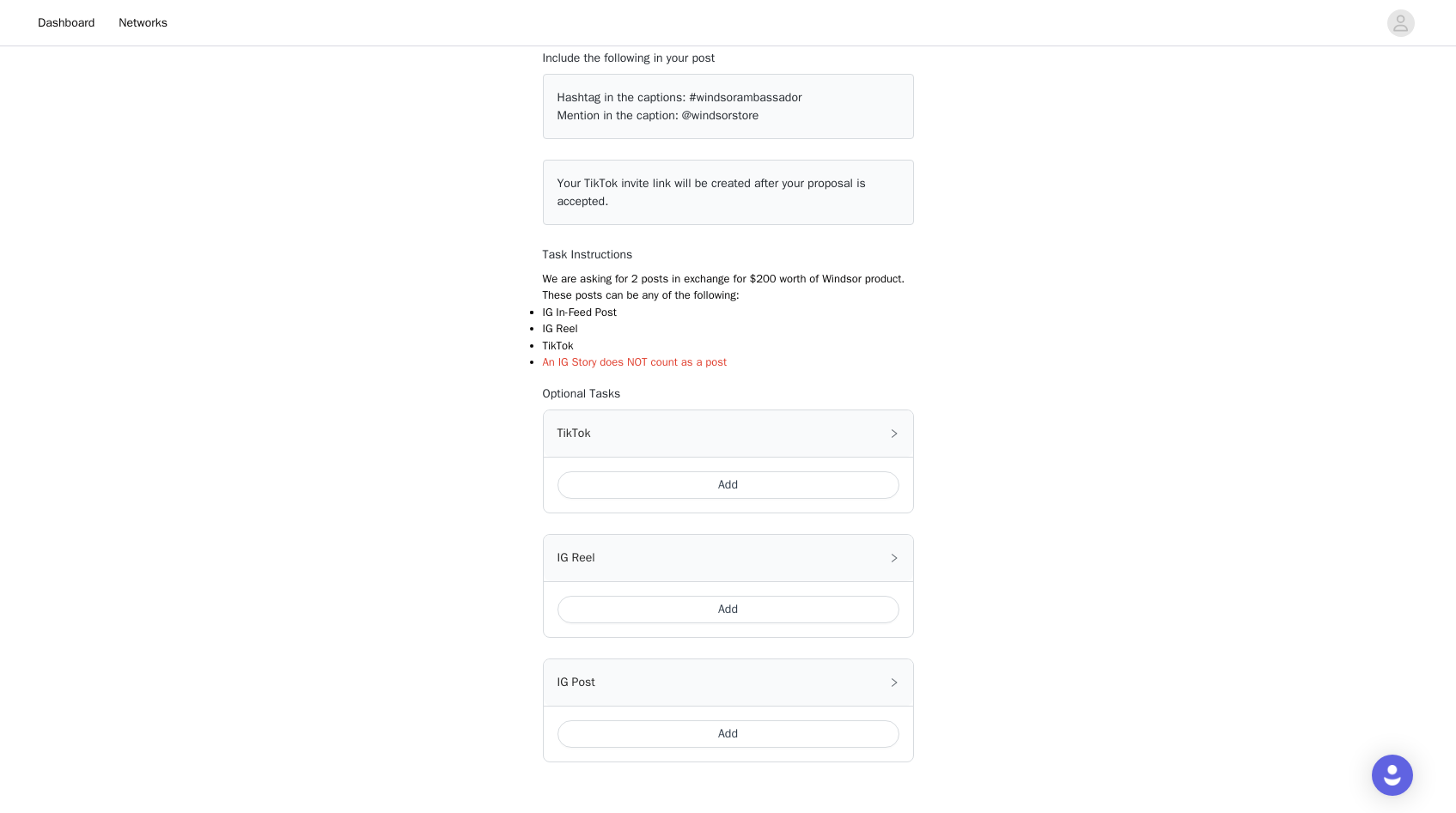 click on "Add" at bounding box center [728, 485] 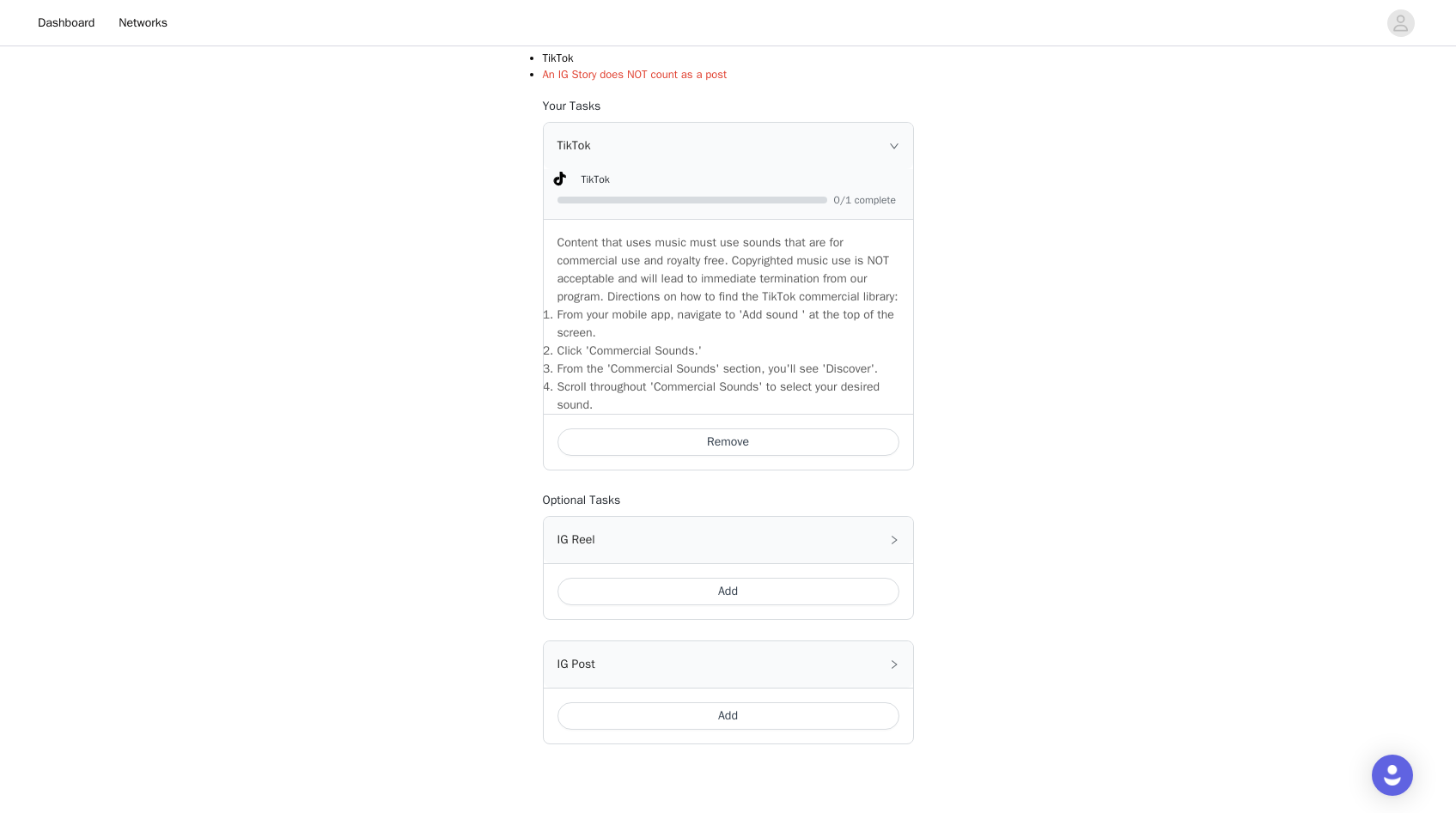 scroll, scrollTop: 430, scrollLeft: 0, axis: vertical 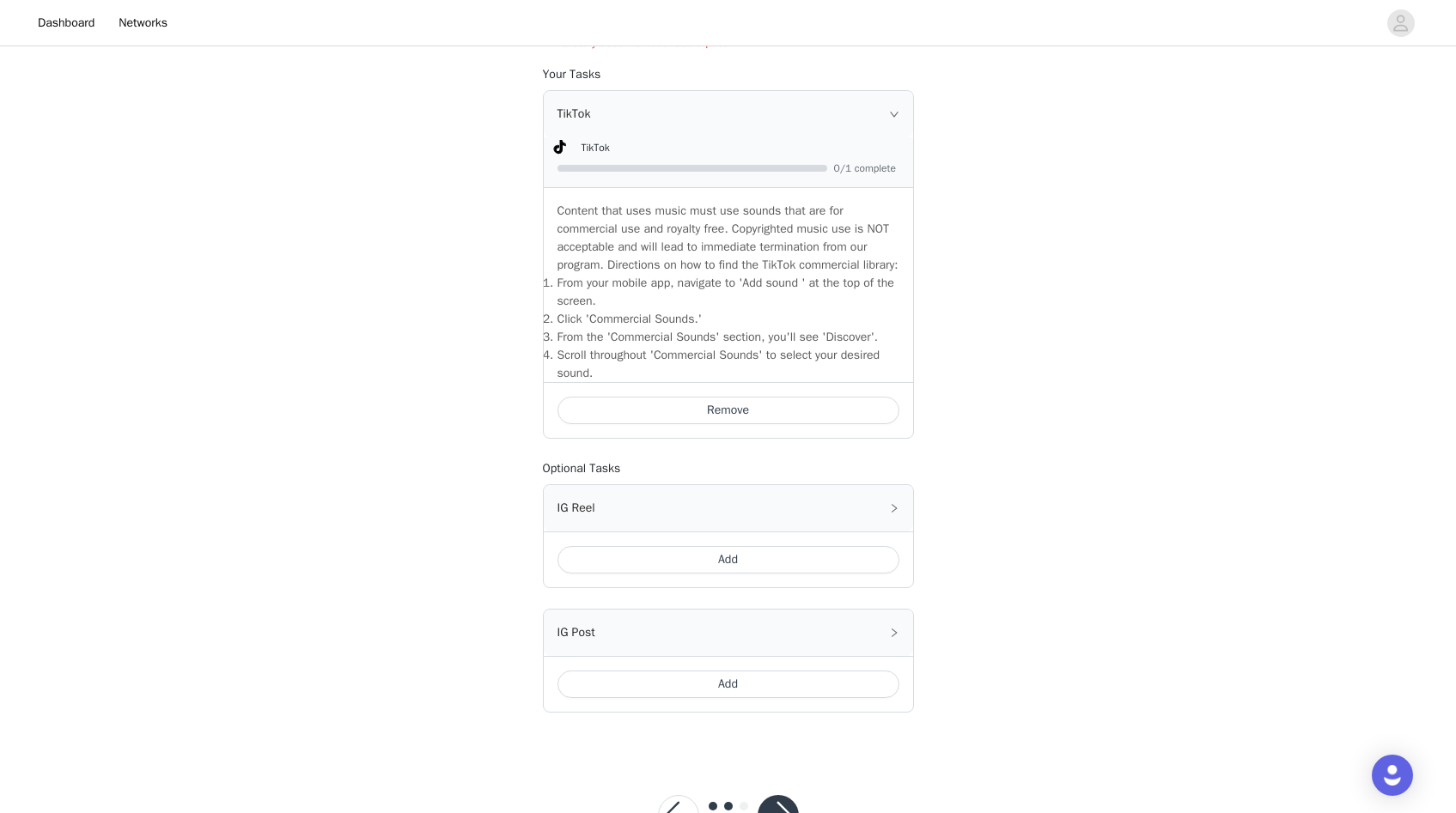 click on "Add" at bounding box center (728, 684) 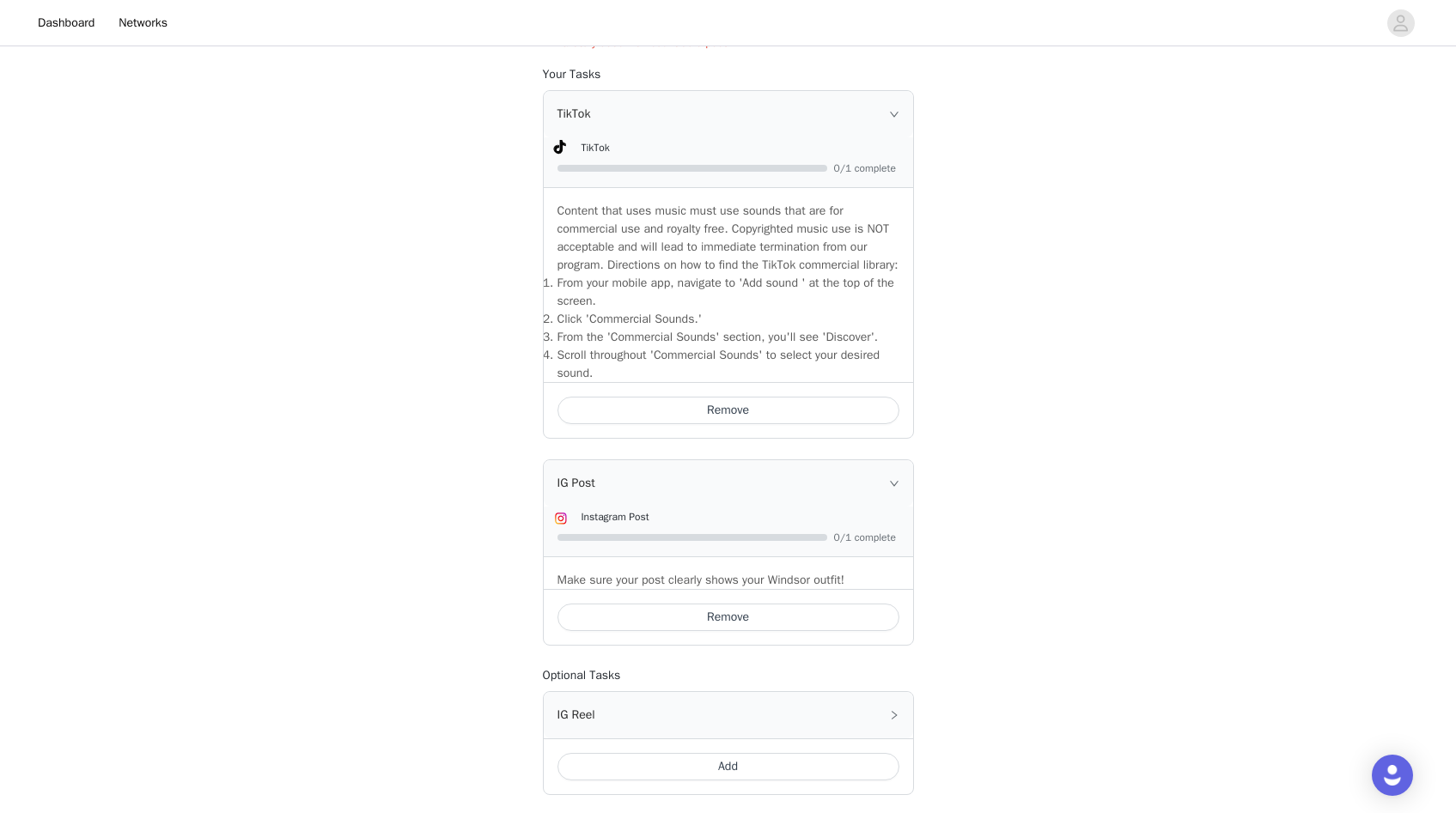 scroll, scrollTop: 594, scrollLeft: 0, axis: vertical 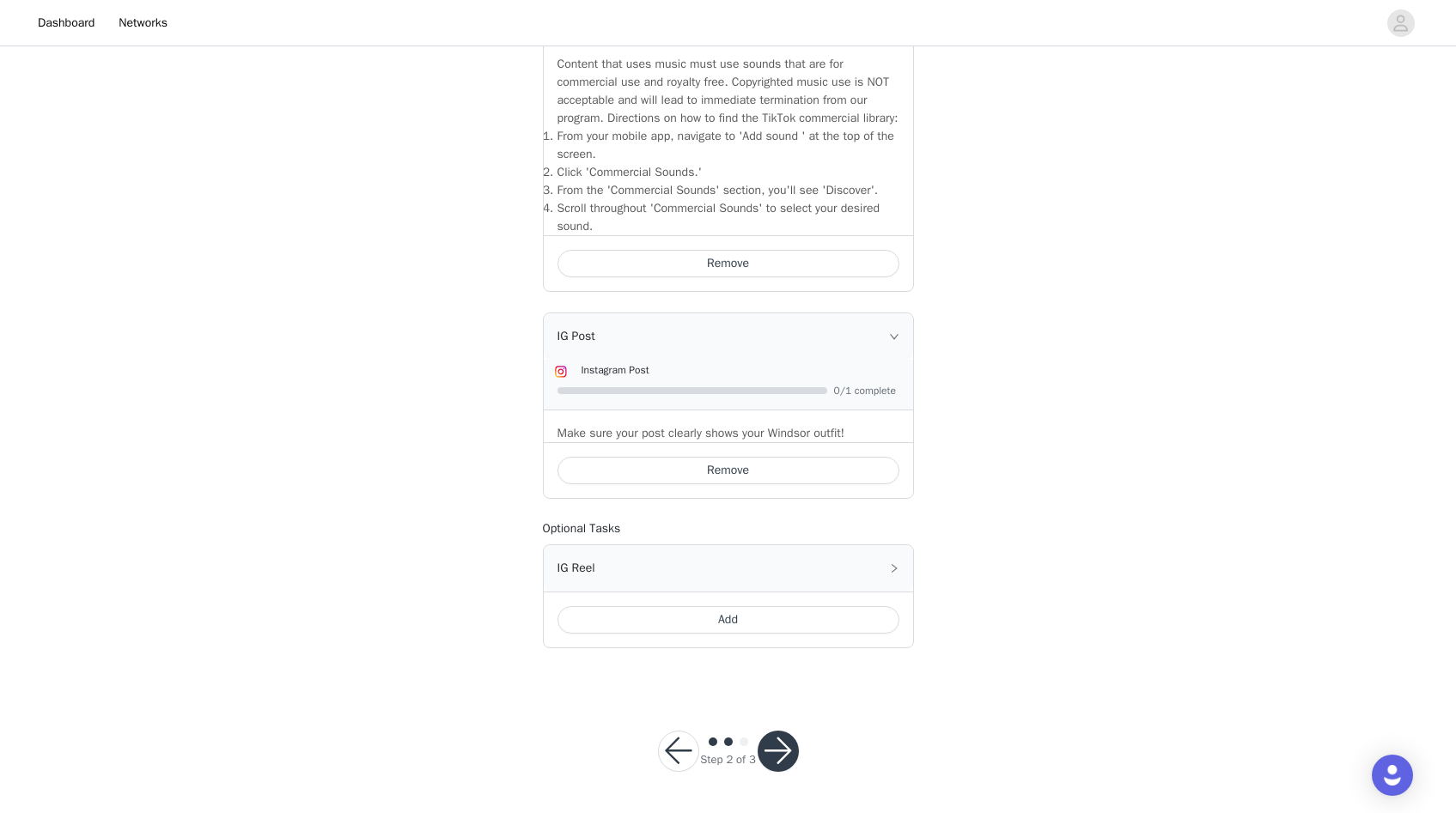 click at bounding box center (778, 751) 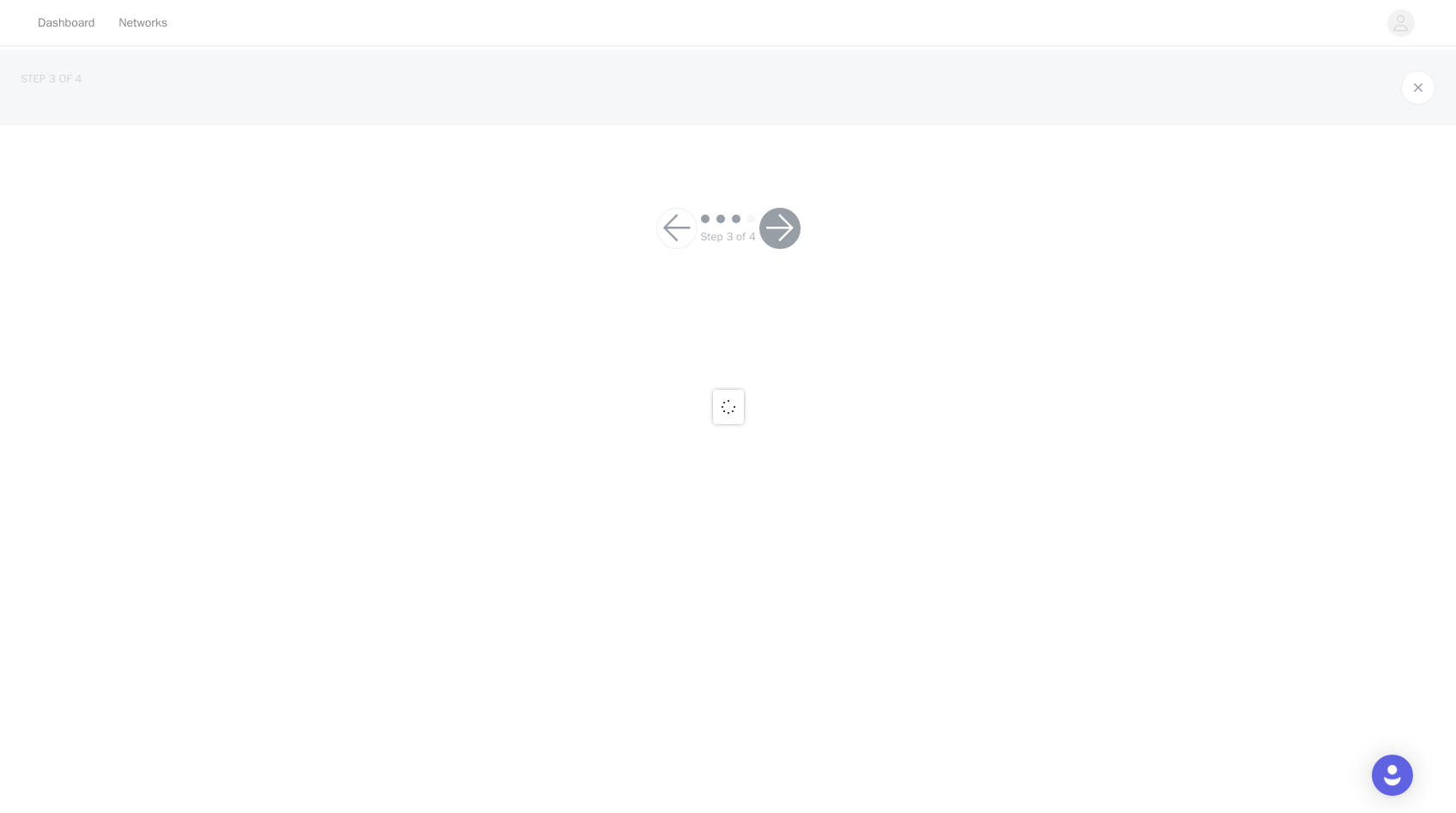 scroll, scrollTop: 0, scrollLeft: 0, axis: both 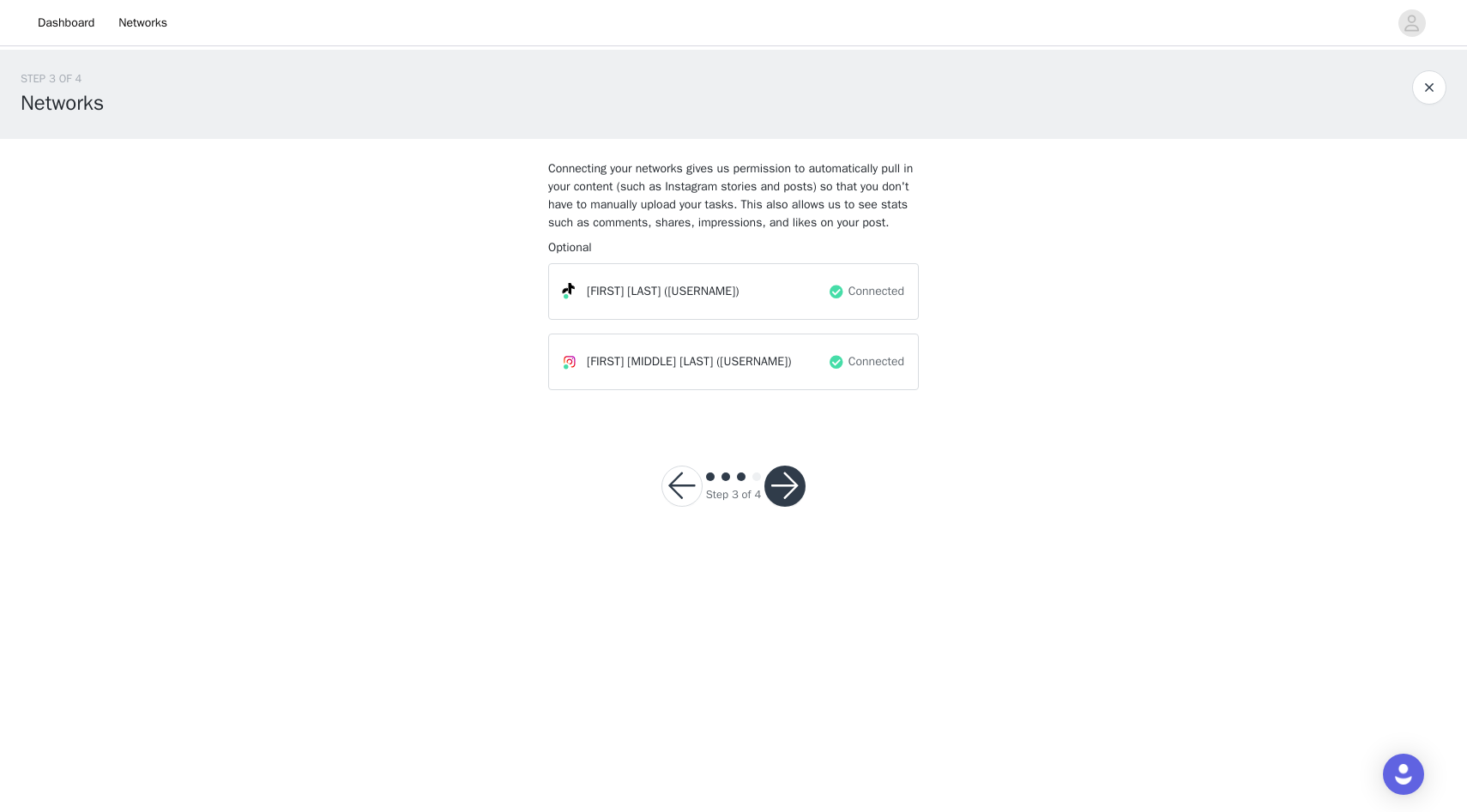 click at bounding box center [785, 486] 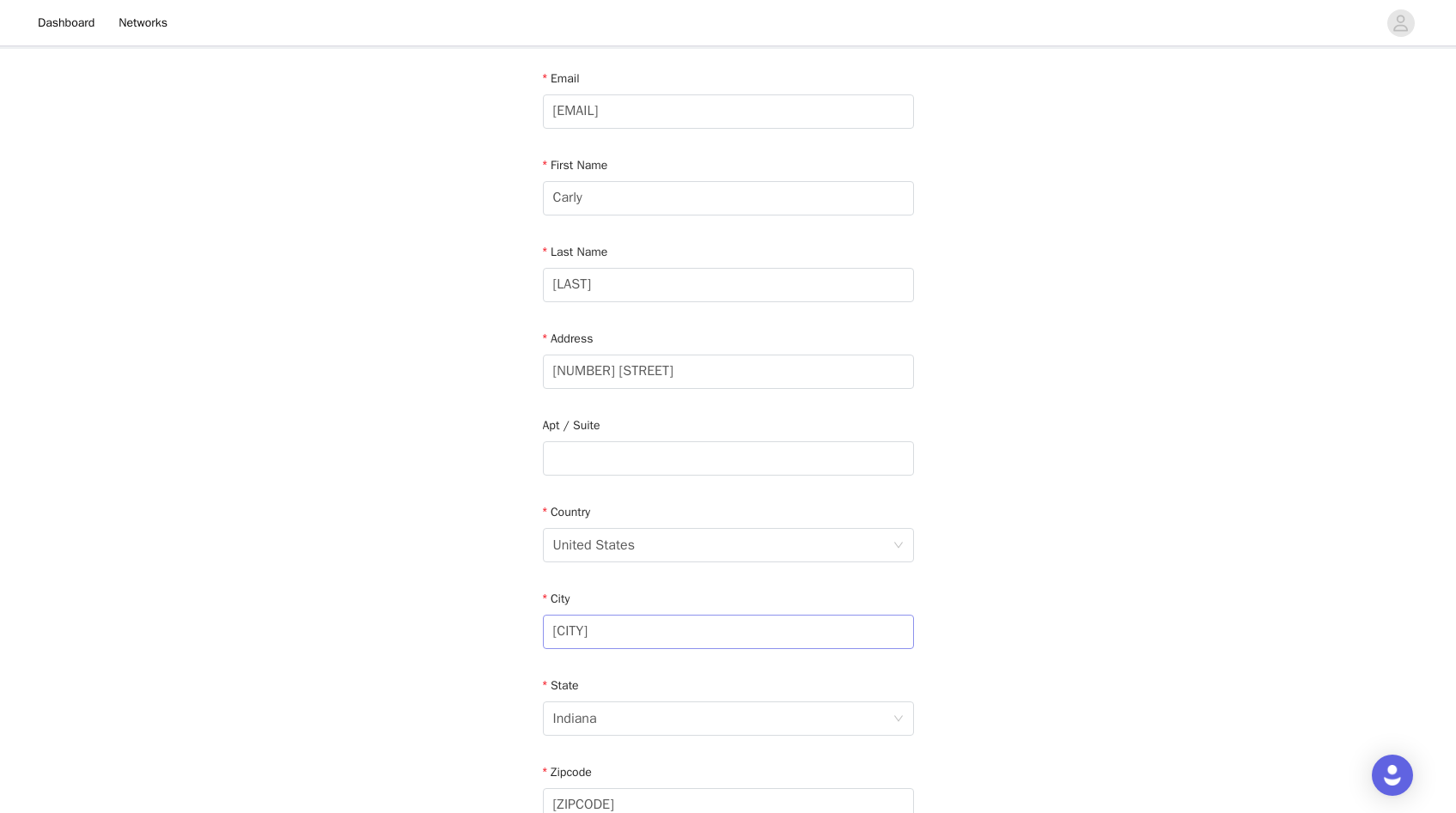 scroll, scrollTop: 0, scrollLeft: 0, axis: both 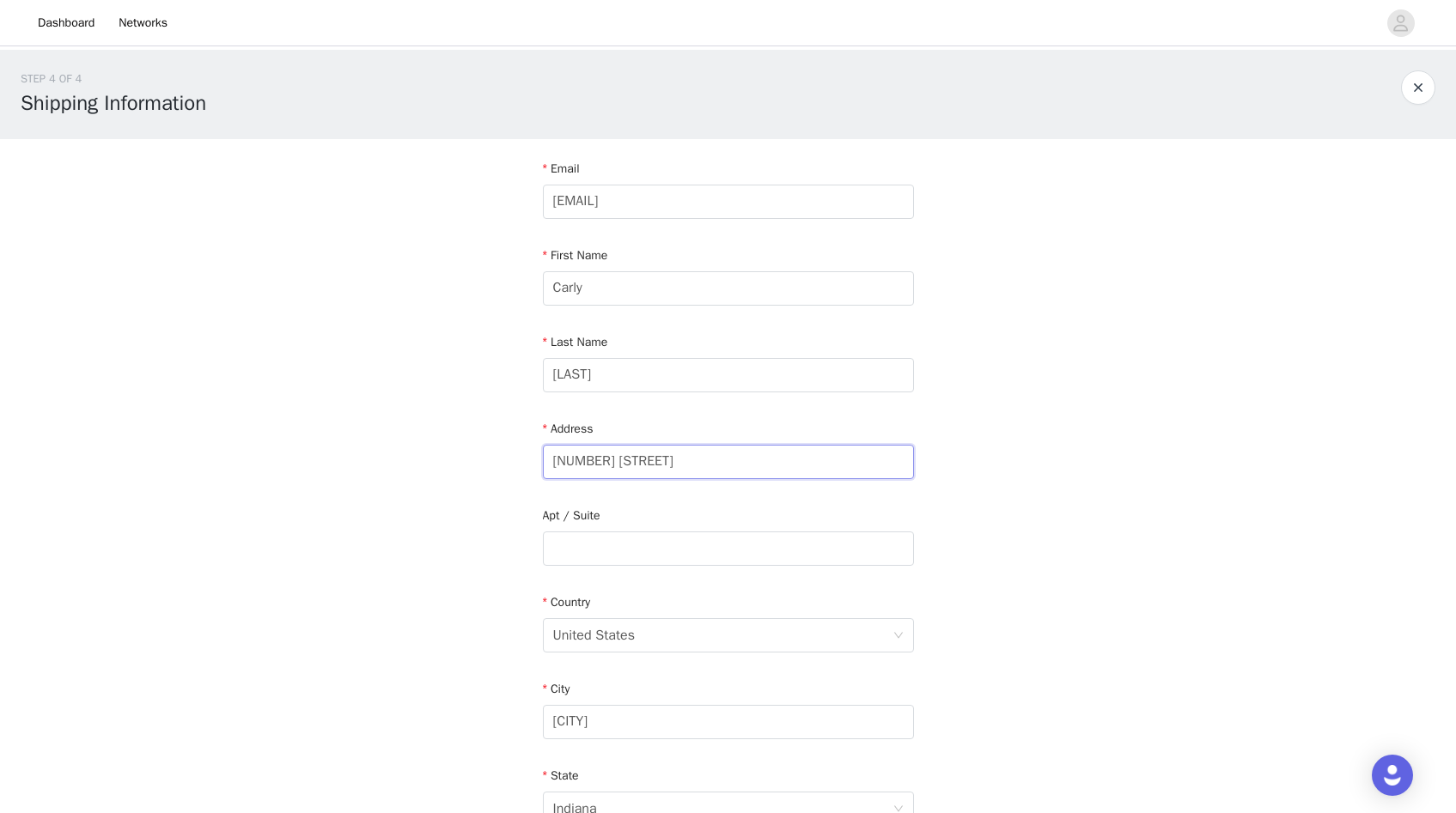 drag, startPoint x: 679, startPoint y: 458, endPoint x: 480, endPoint y: 463, distance: 199.0628 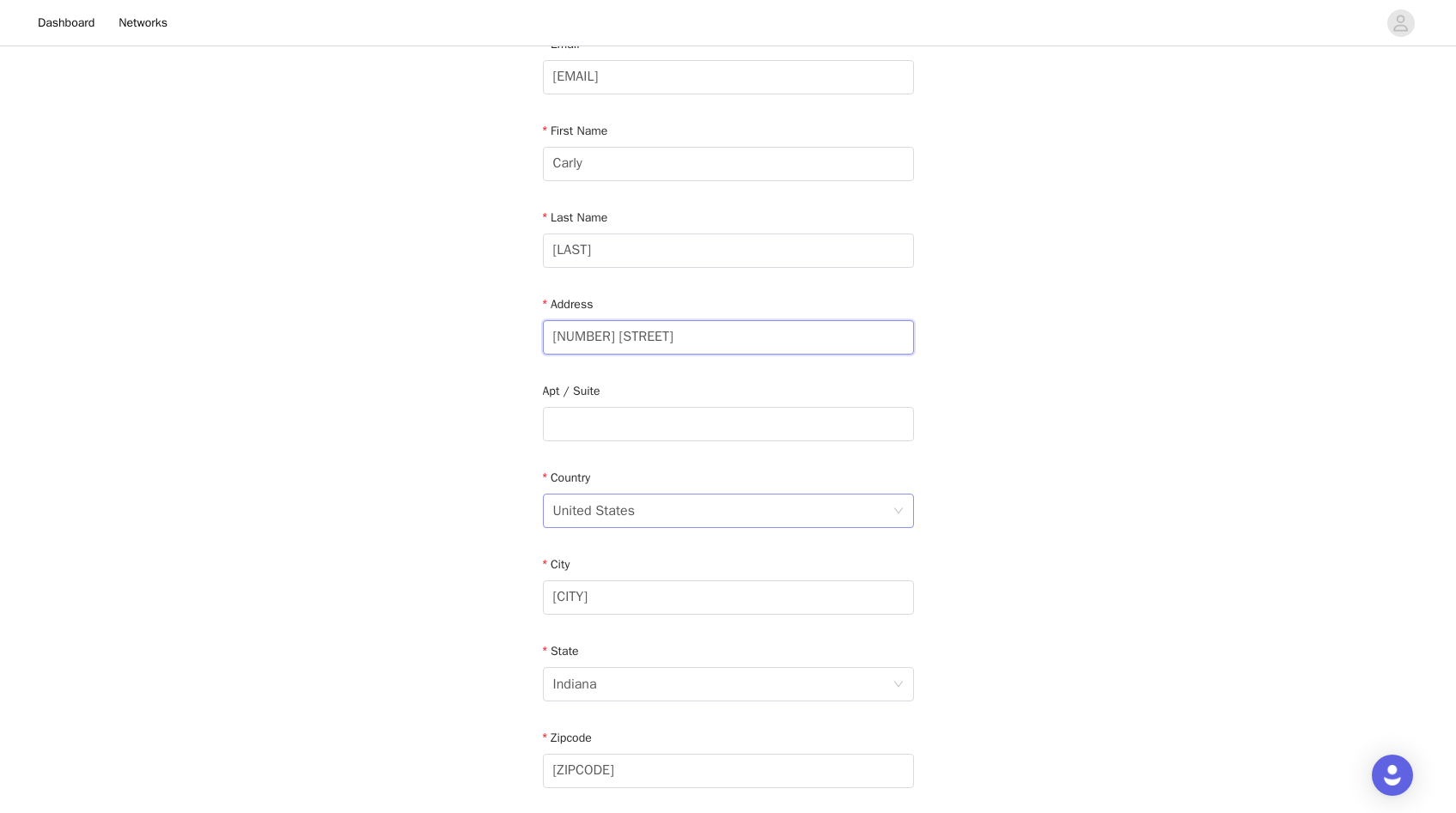scroll, scrollTop: 141, scrollLeft: 0, axis: vertical 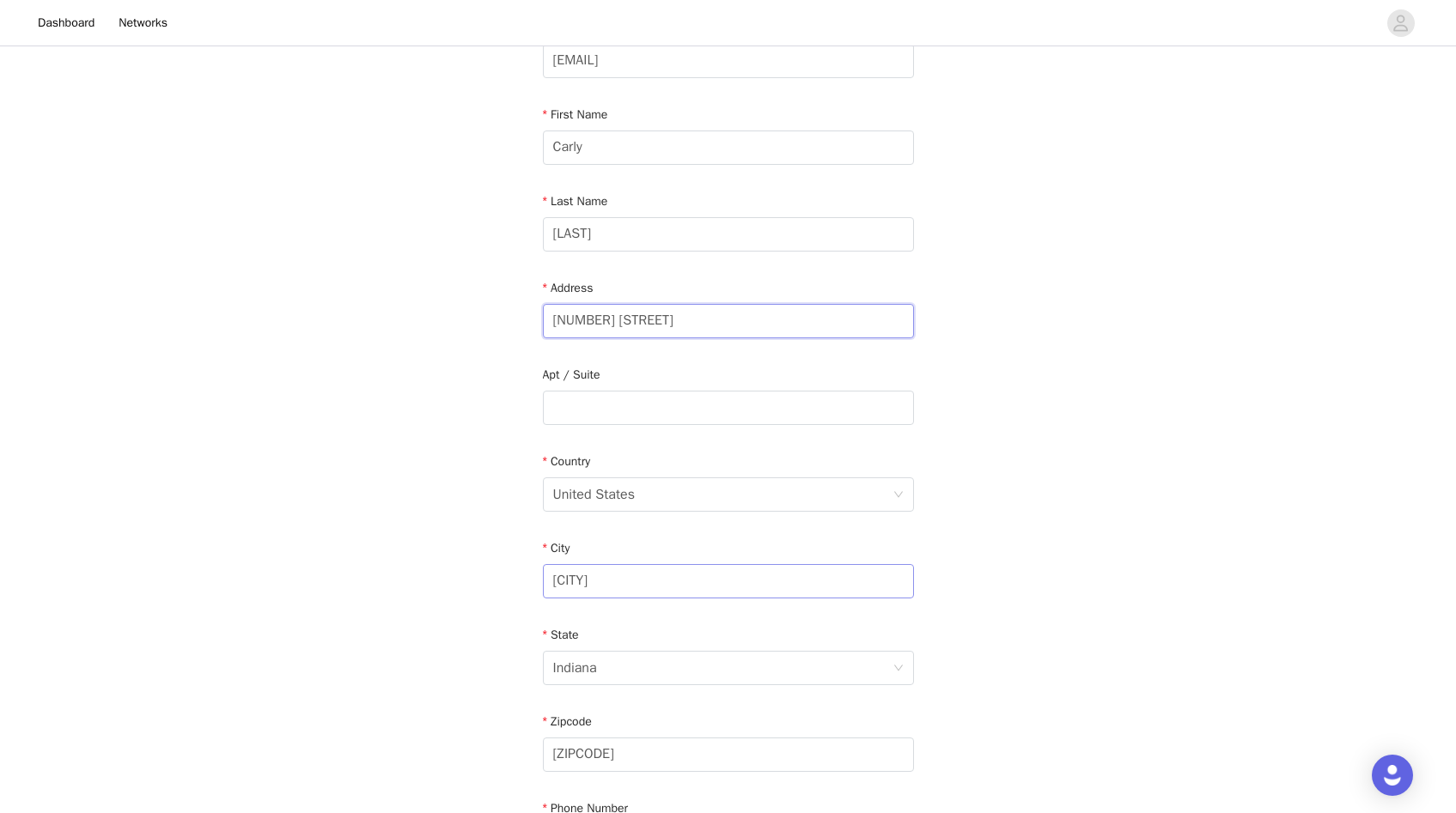 type on "[NUMBER] [STREET]" 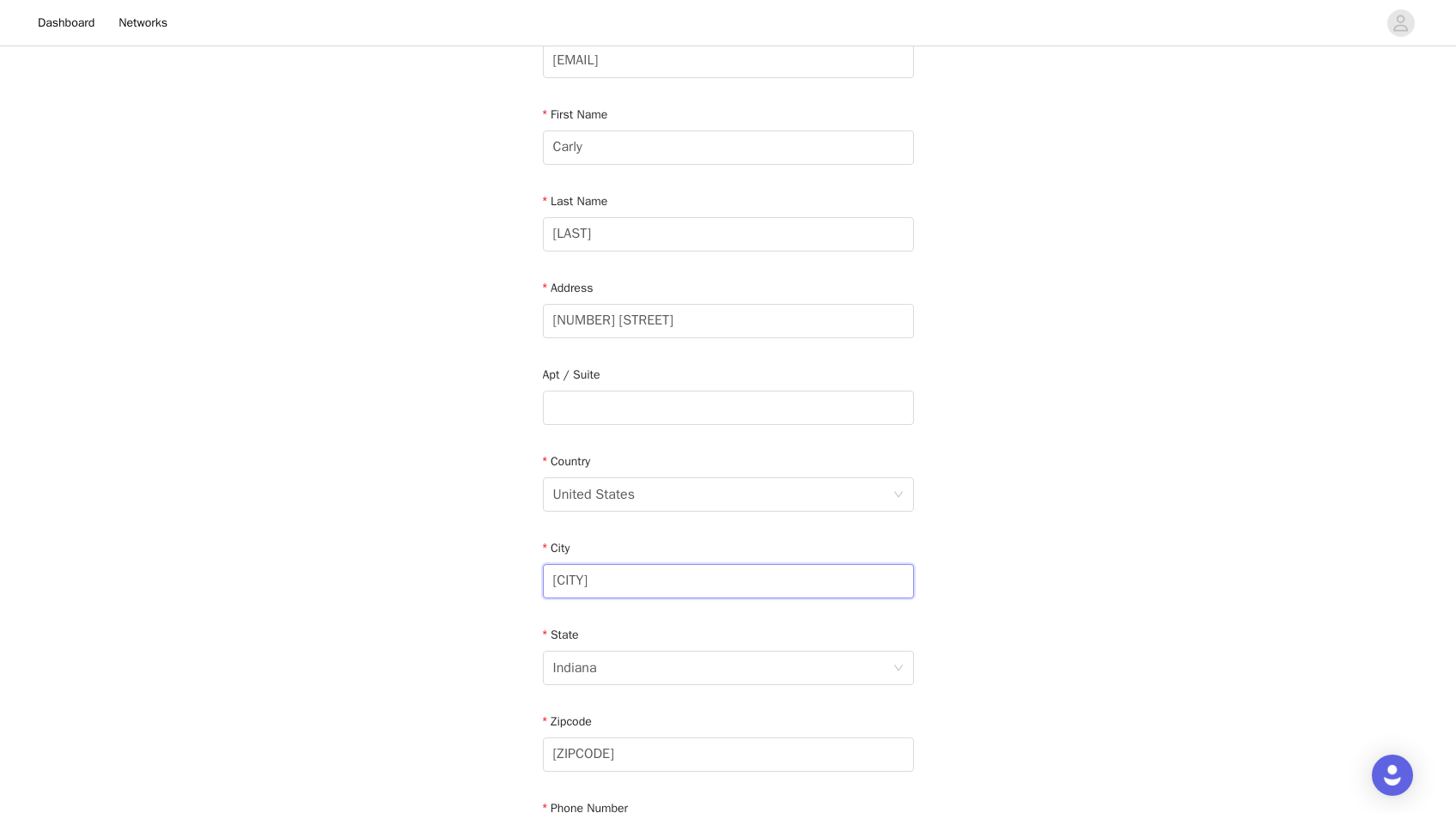 drag, startPoint x: 621, startPoint y: 593, endPoint x: 494, endPoint y: 592, distance: 127.00394 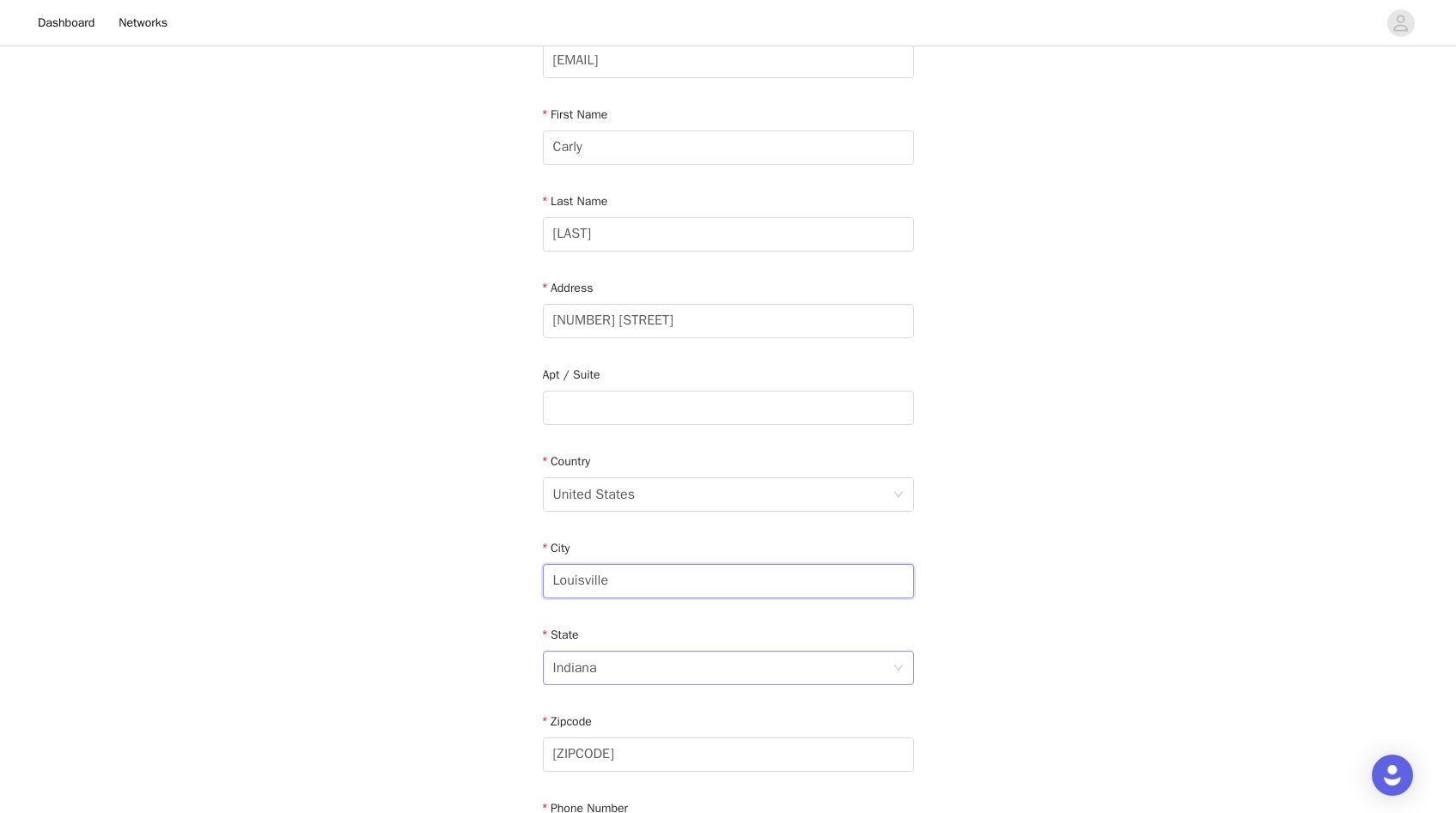 type on "Louisville" 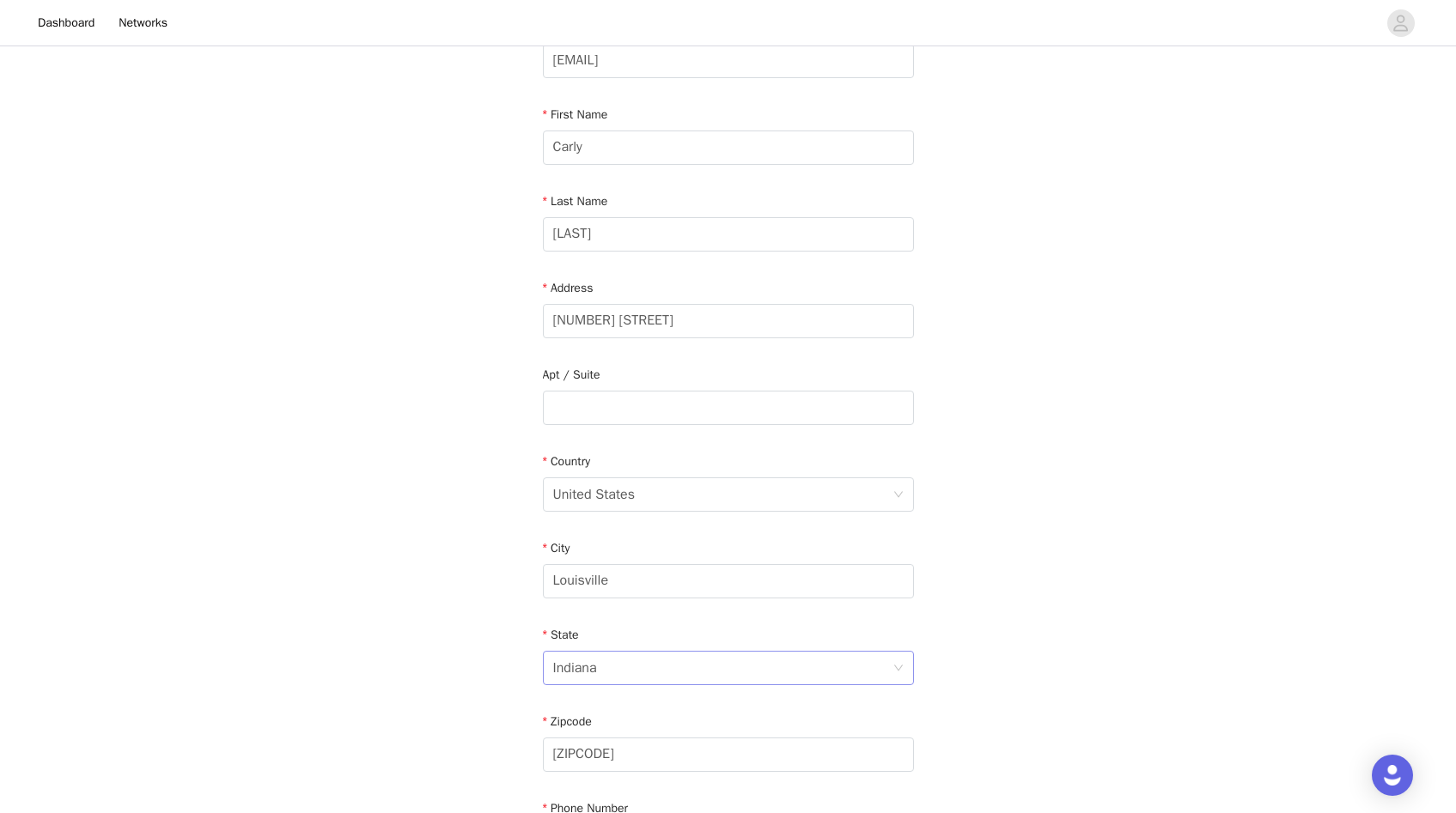 click on "Indiana" at bounding box center (722, 668) 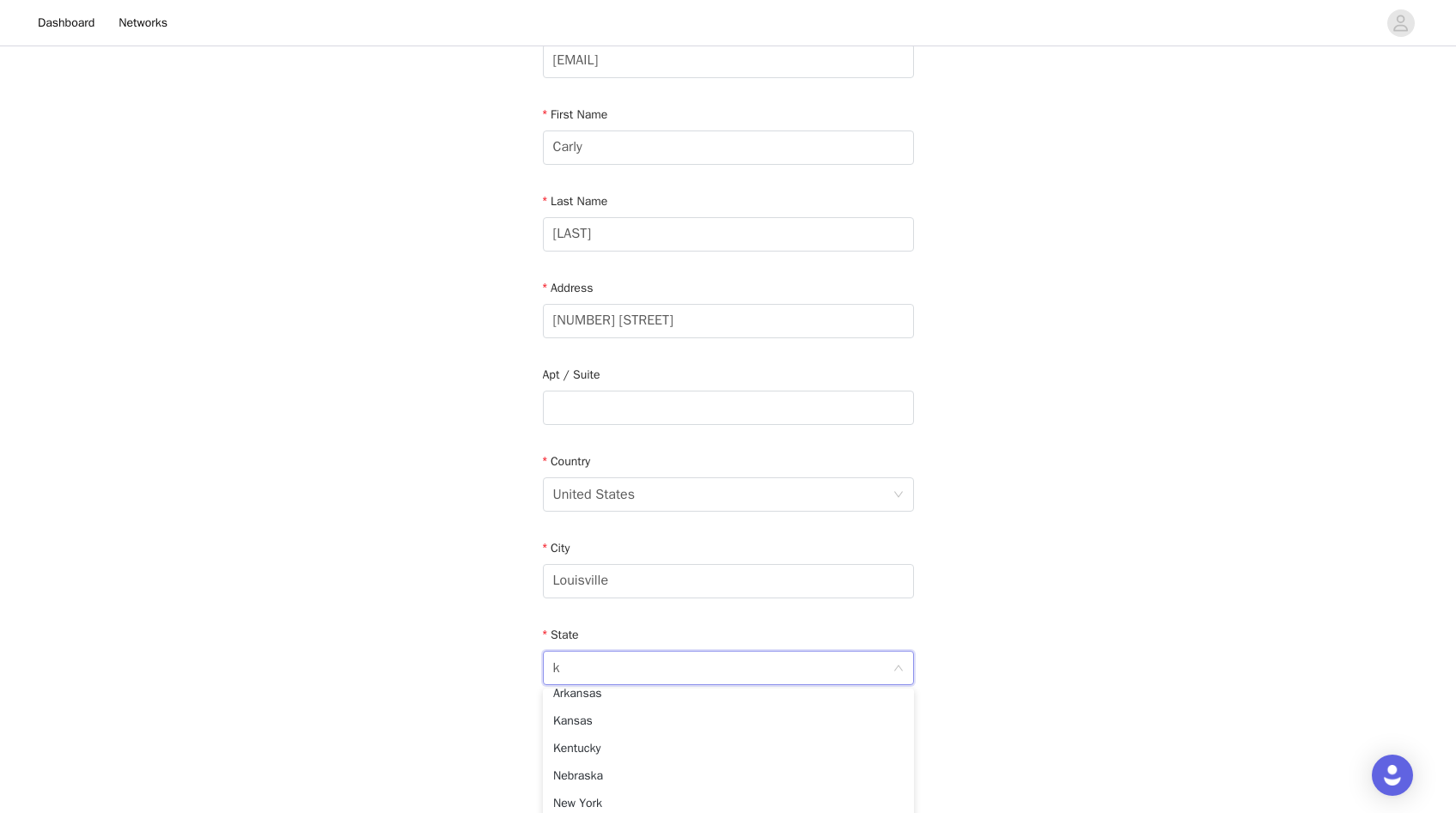 scroll, scrollTop: 3, scrollLeft: 0, axis: vertical 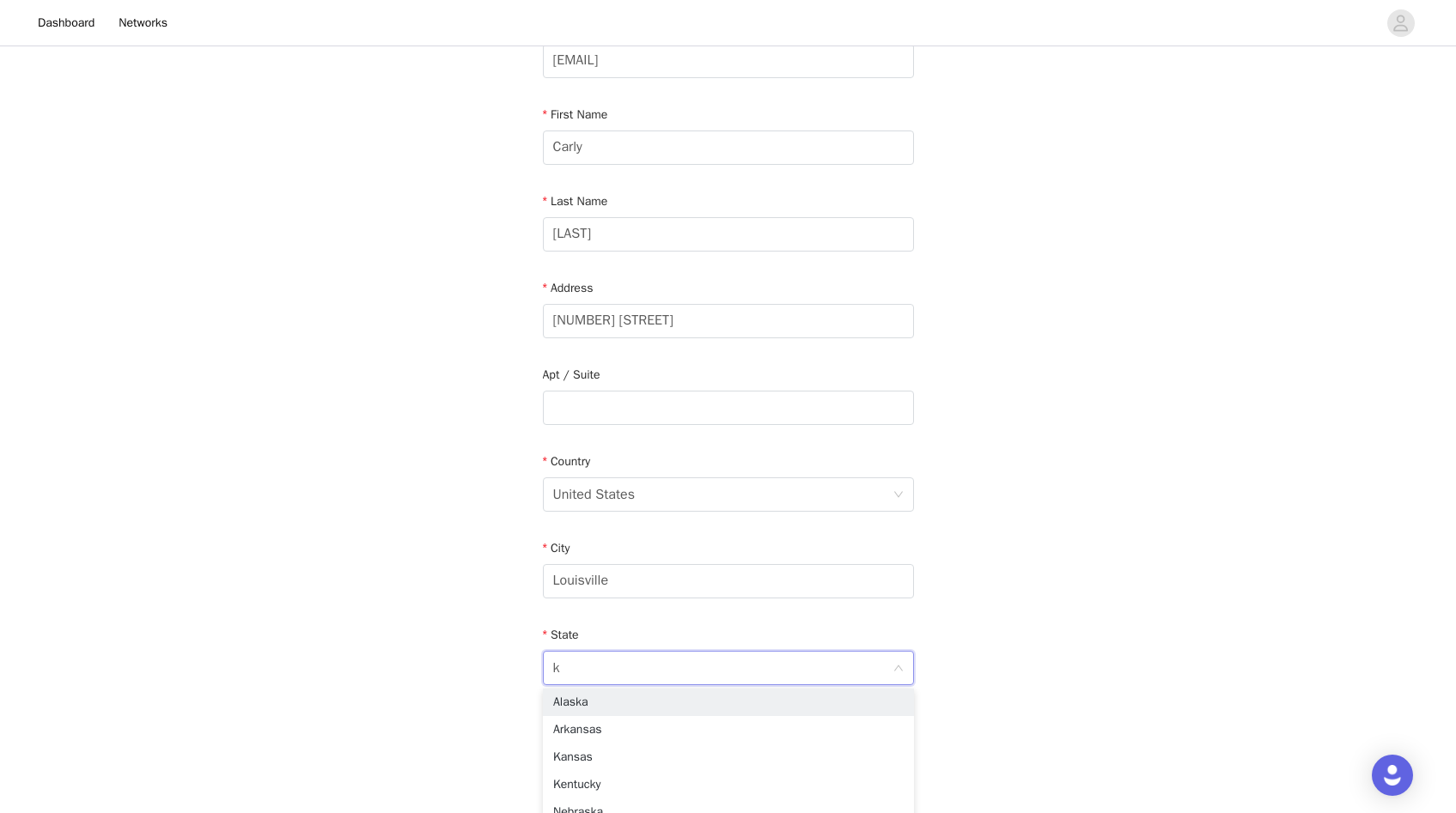 type on "ke" 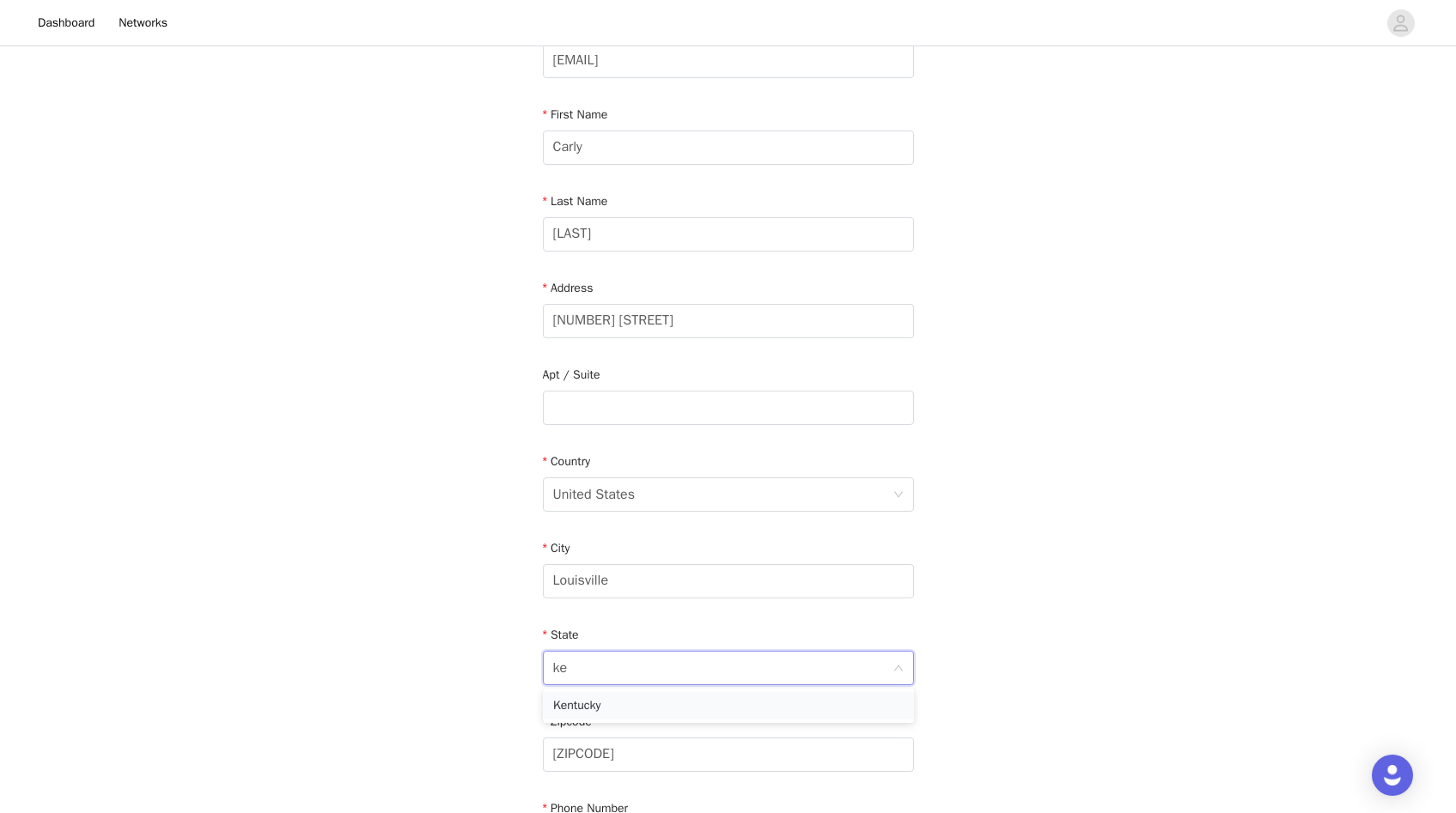 click on "Kentucky" at bounding box center (728, 706) 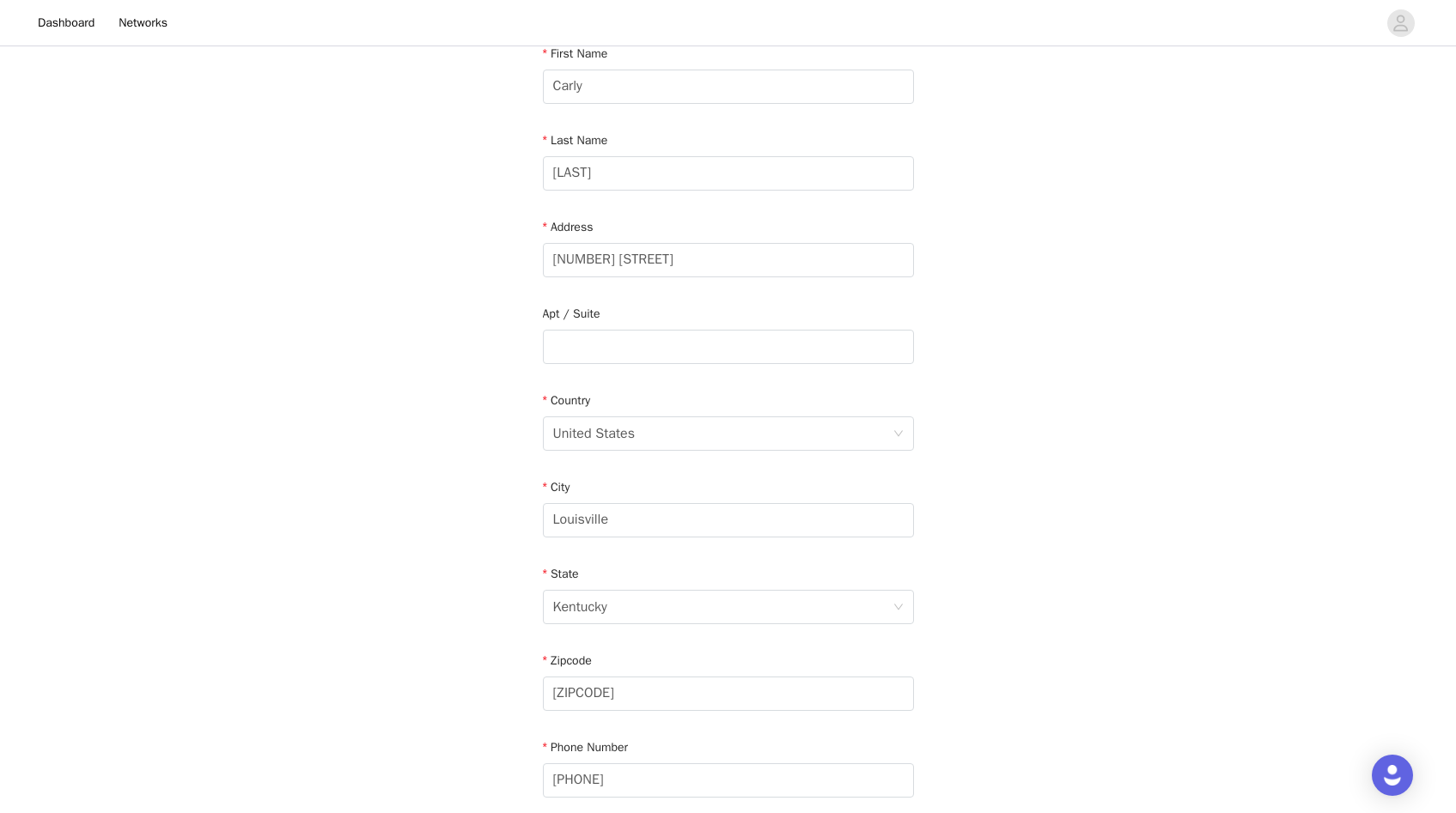 scroll, scrollTop: 209, scrollLeft: 0, axis: vertical 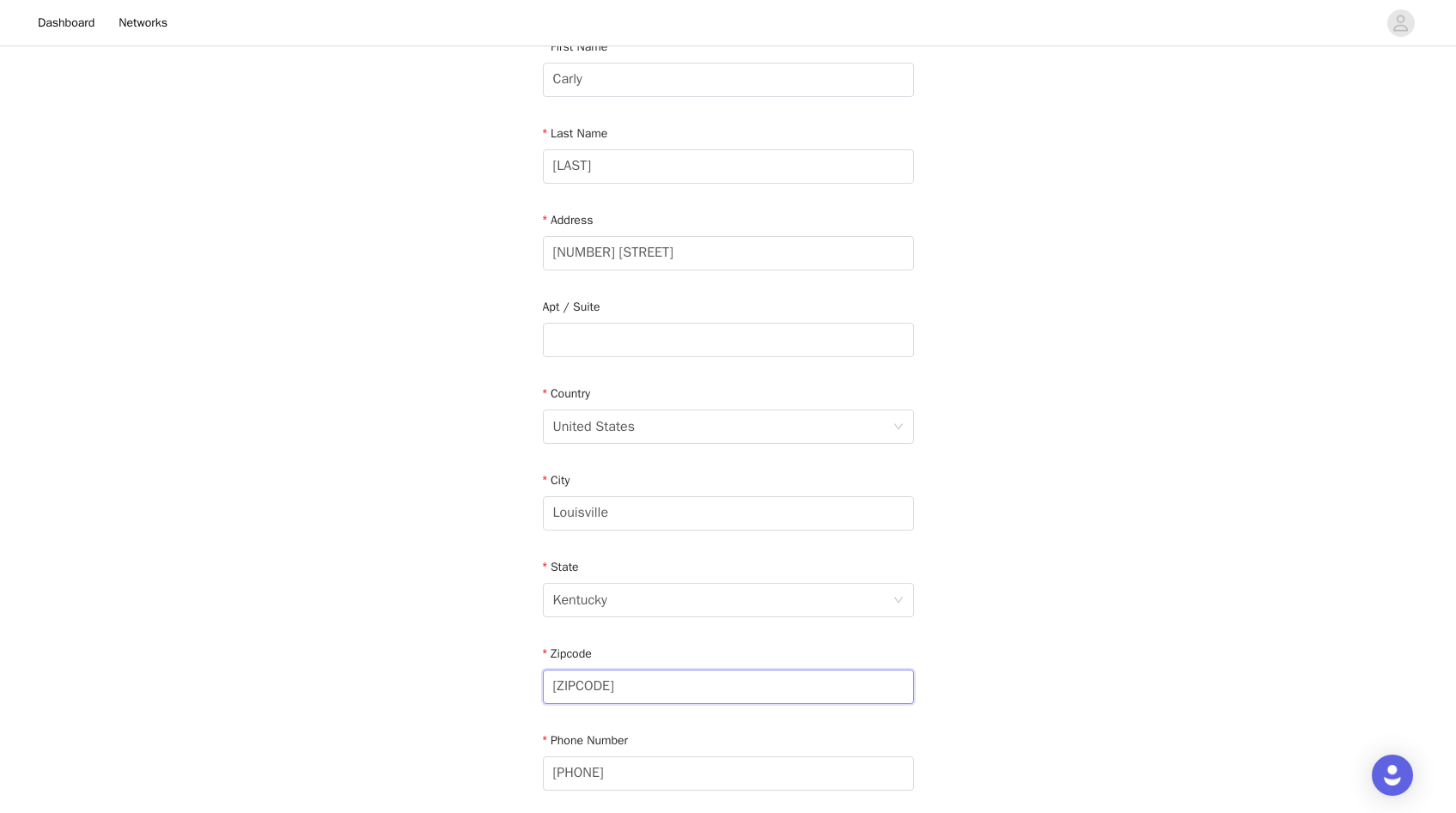 drag, startPoint x: 661, startPoint y: 692, endPoint x: 674, endPoint y: 683, distance: 15.811388 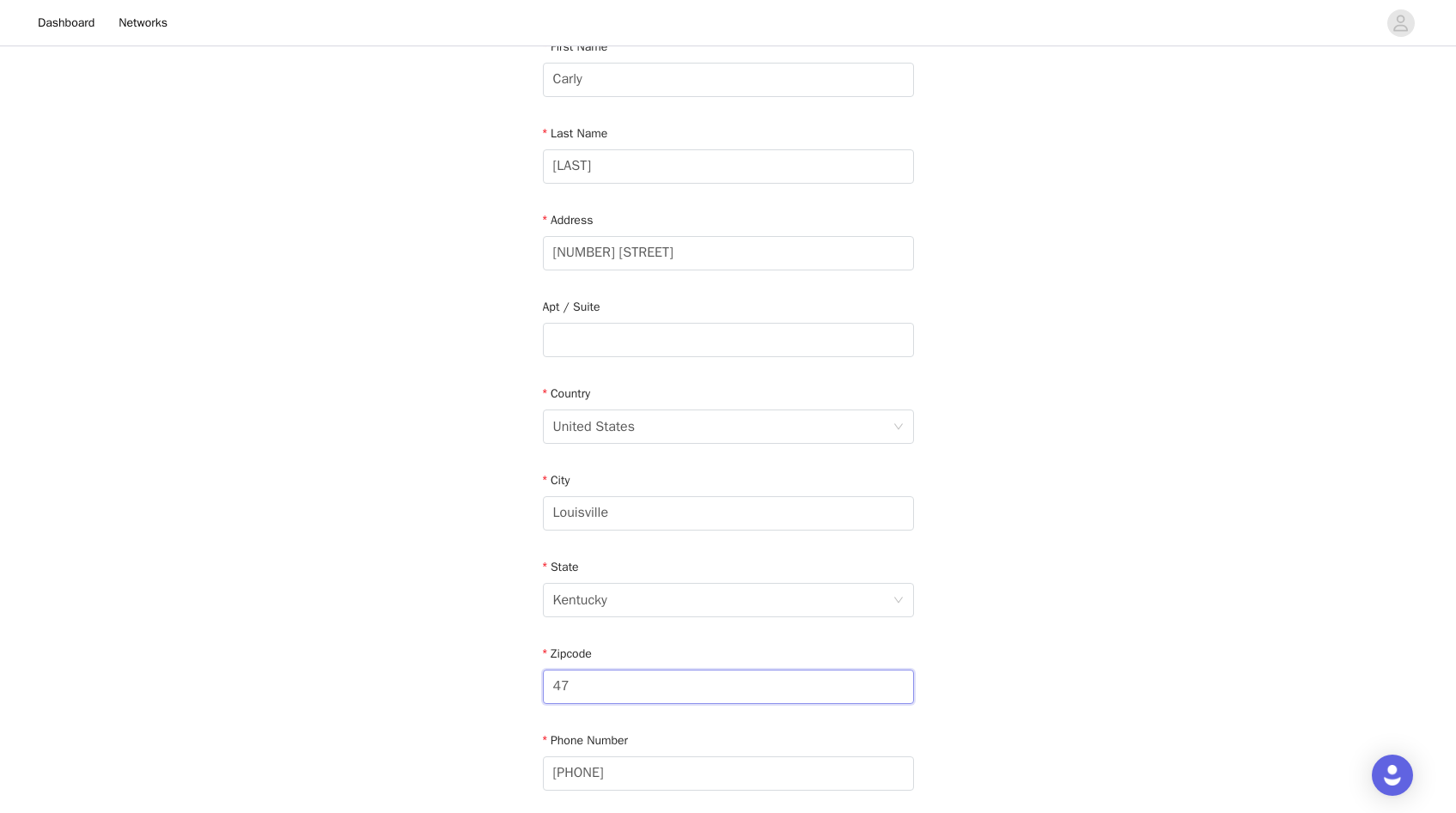 type on "4" 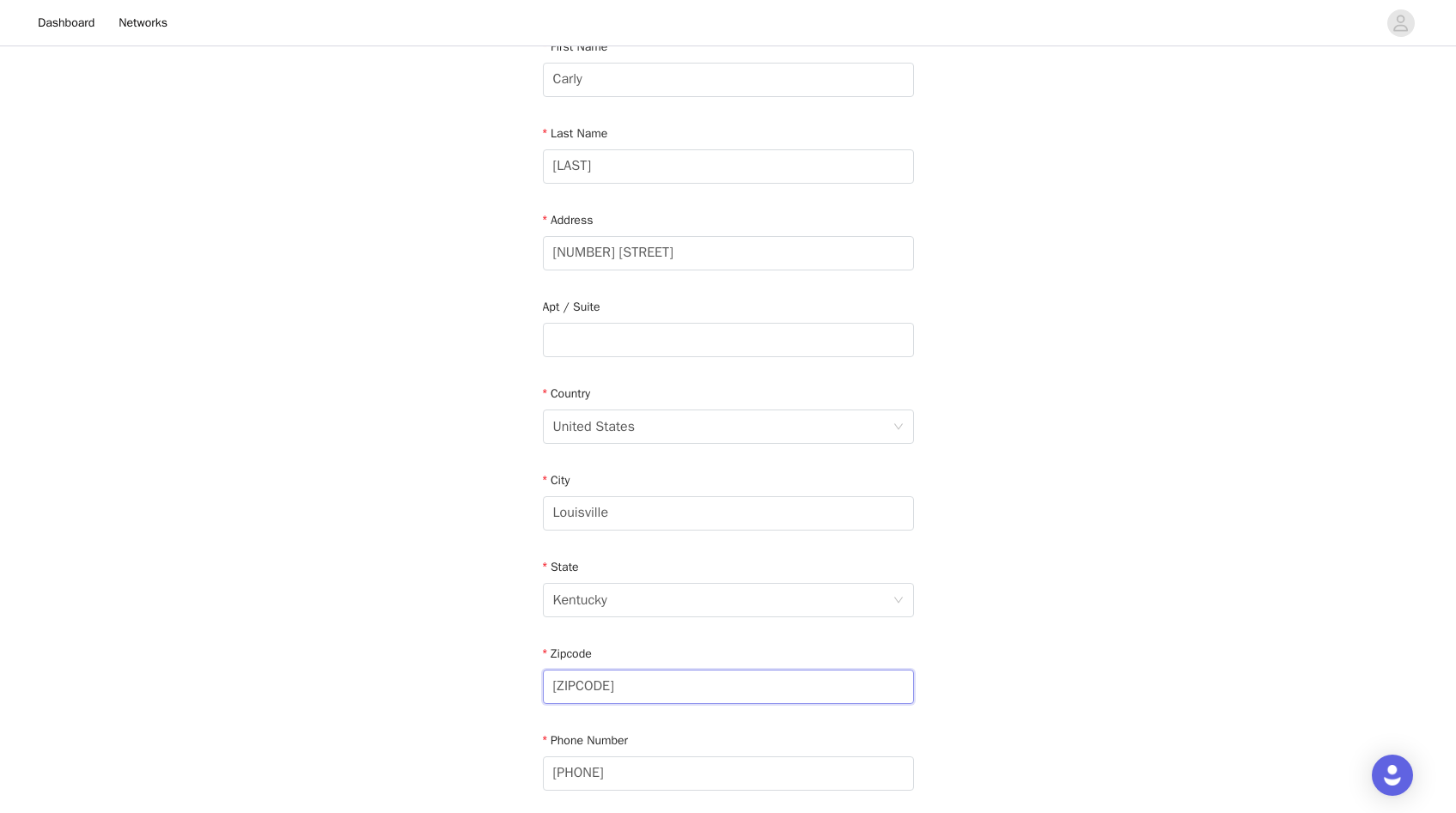 type on "[ZIPCODE]" 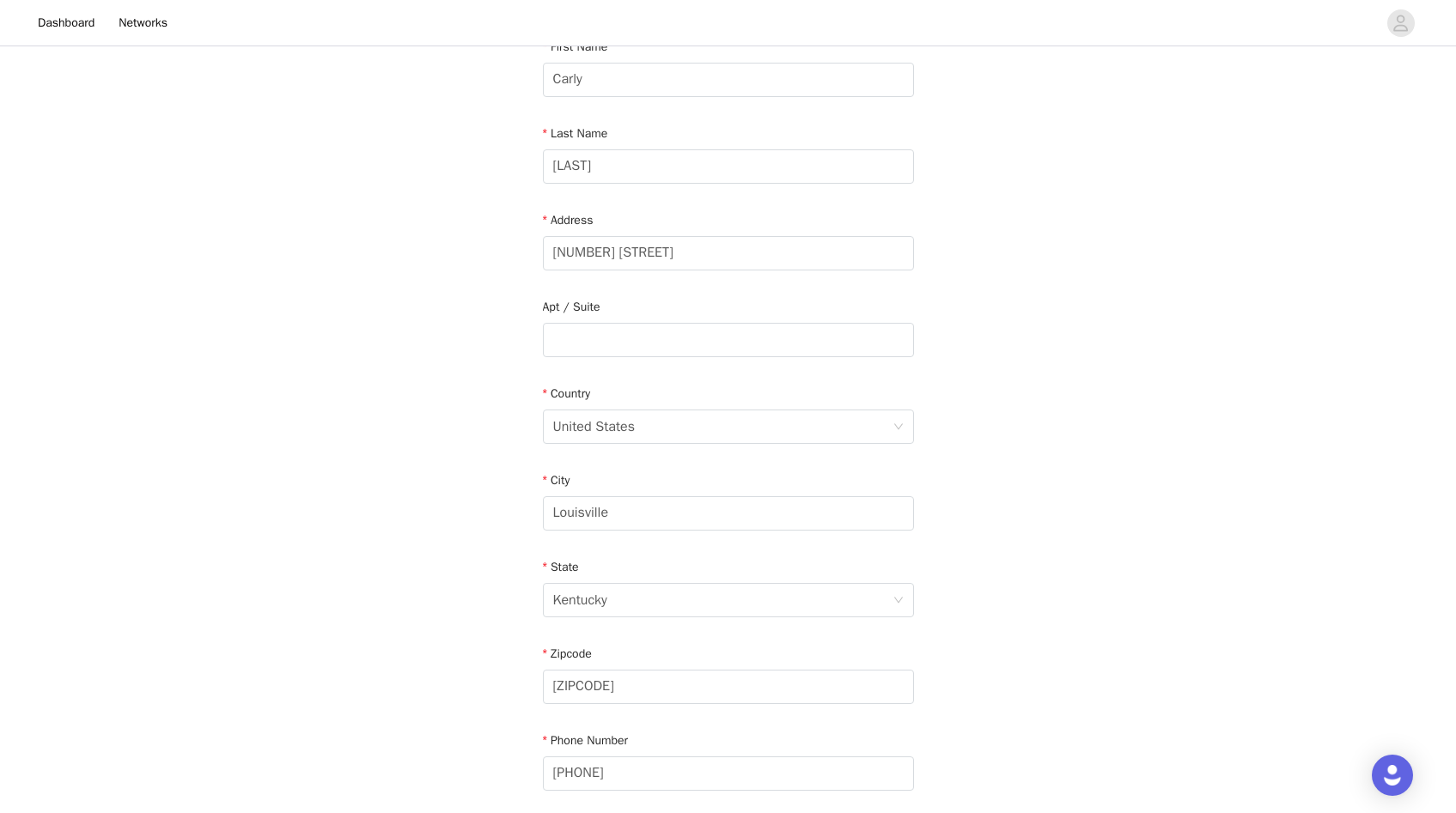 click on "STEP 4 OF 4
Shipping Information
Email [EMAIL]   First Name [FIRST]   Last Name [LAST]   Address [NUMBER] [STREET]   Apt / Suite   Country
United States
City [CITY]   State
[STATE]
Zipcode [ZIPCODE]   Phone Number [PHONE]" at bounding box center [728, 340] 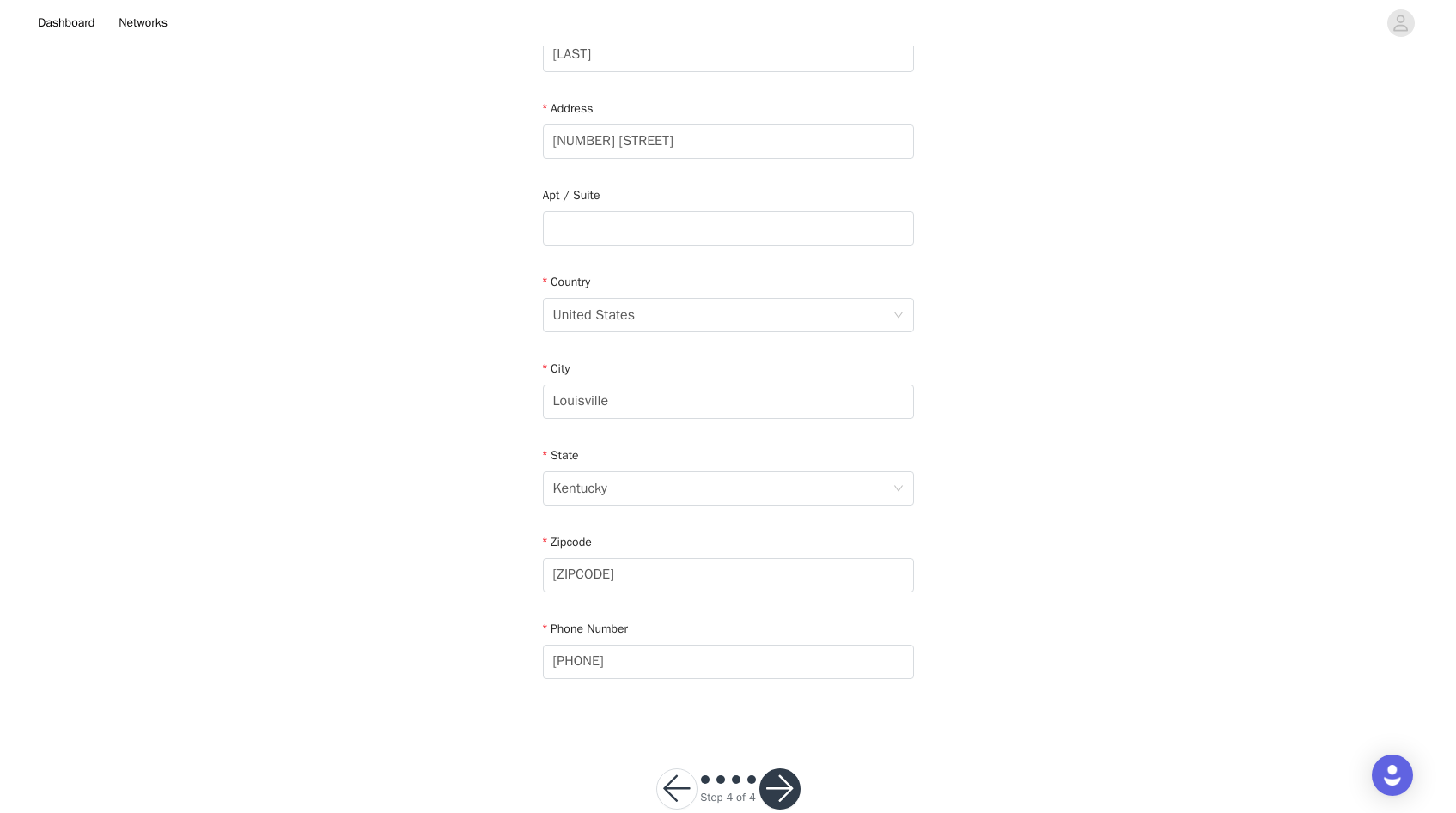scroll, scrollTop: 357, scrollLeft: 0, axis: vertical 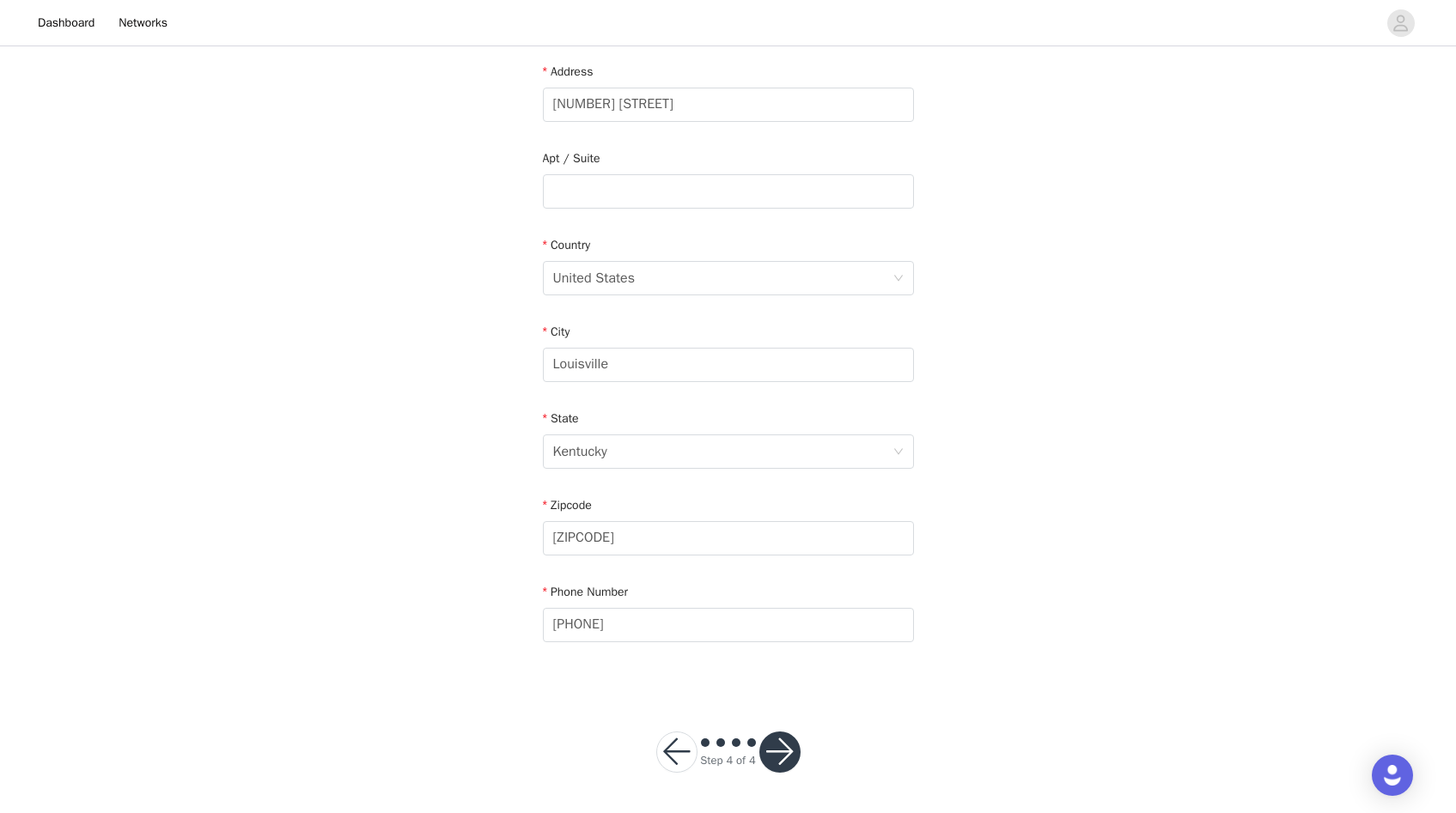 click at bounding box center (780, 752) 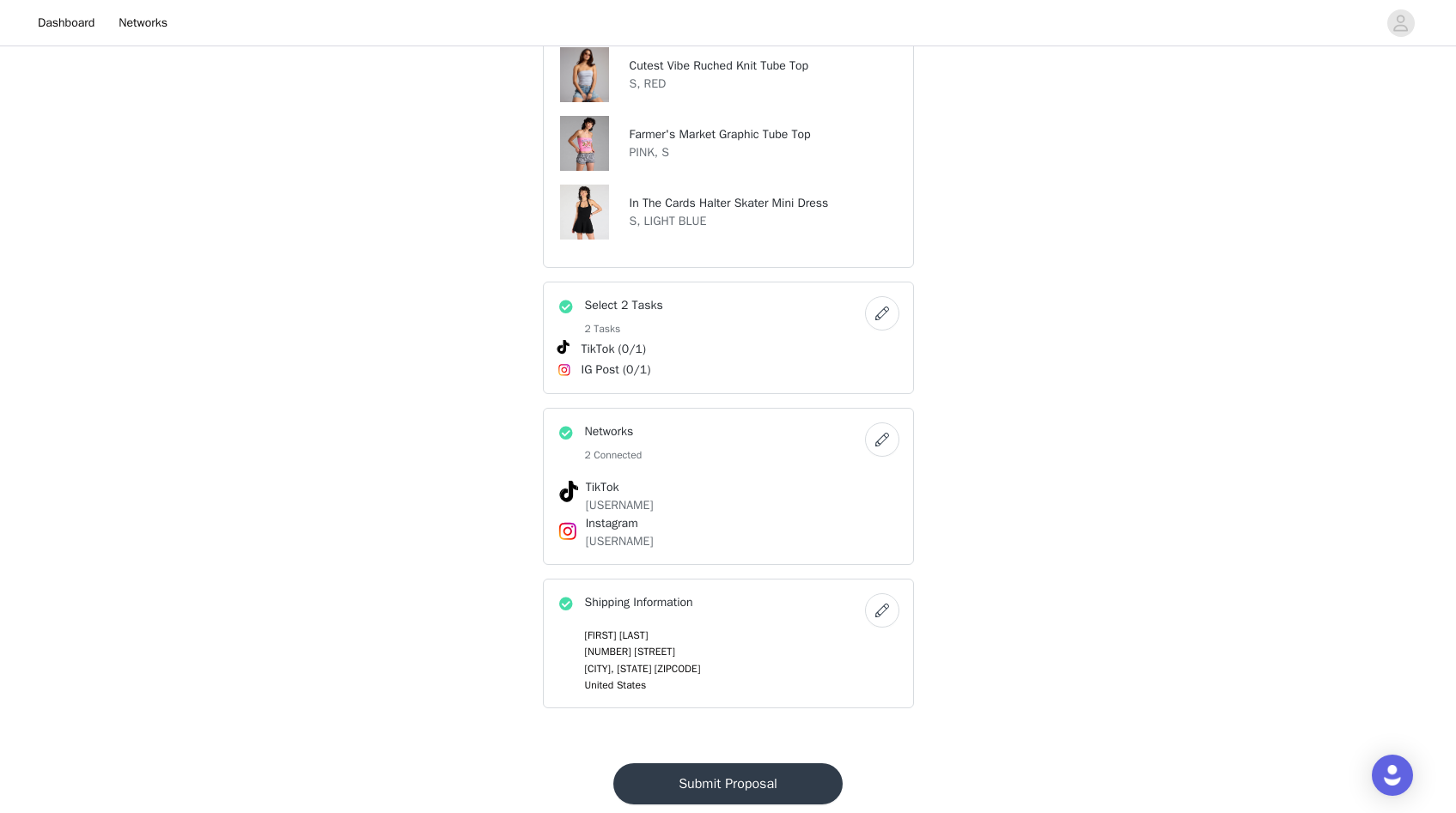 scroll, scrollTop: 707, scrollLeft: 0, axis: vertical 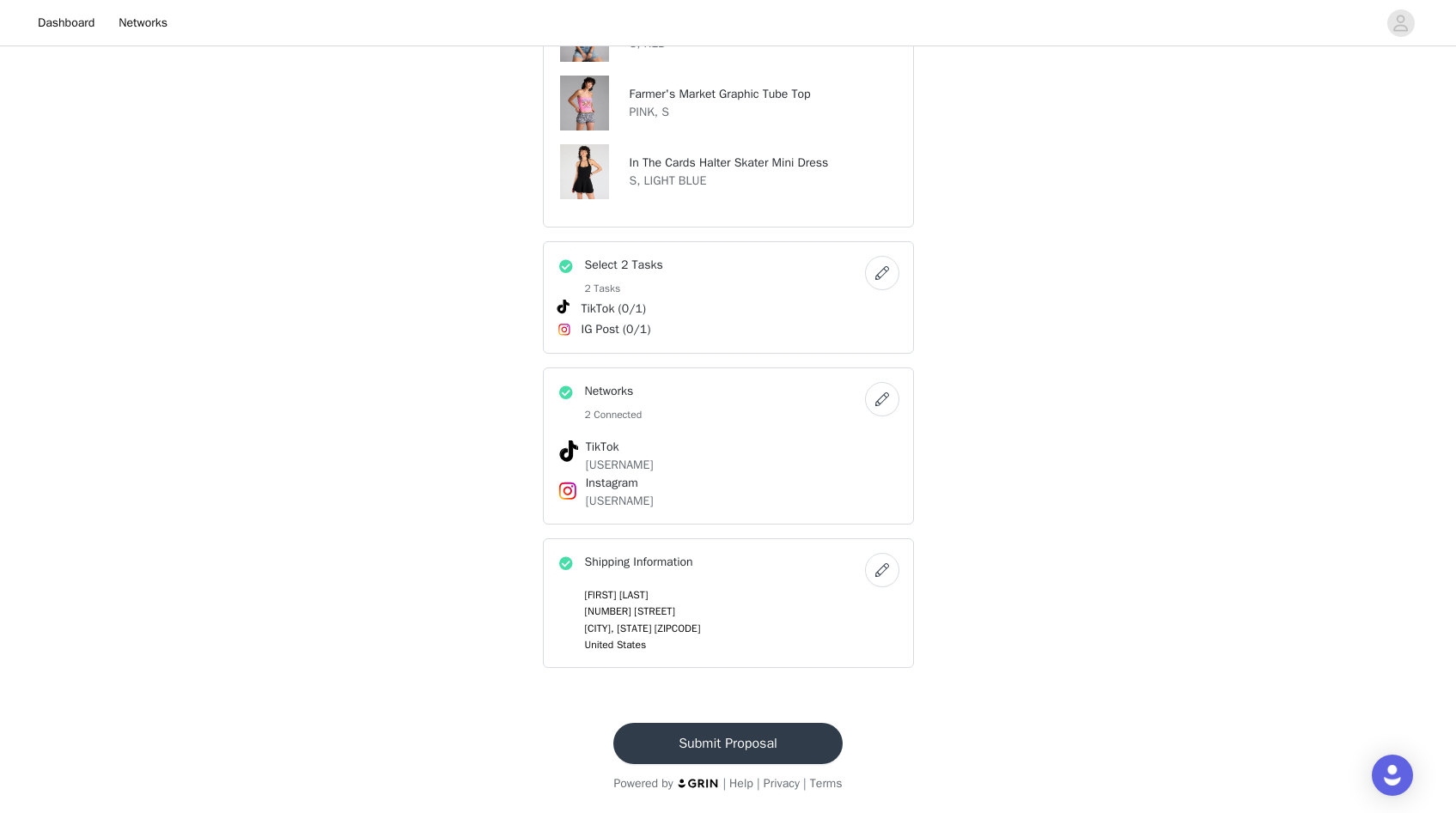 click on "Submit Proposal" at bounding box center [728, 743] 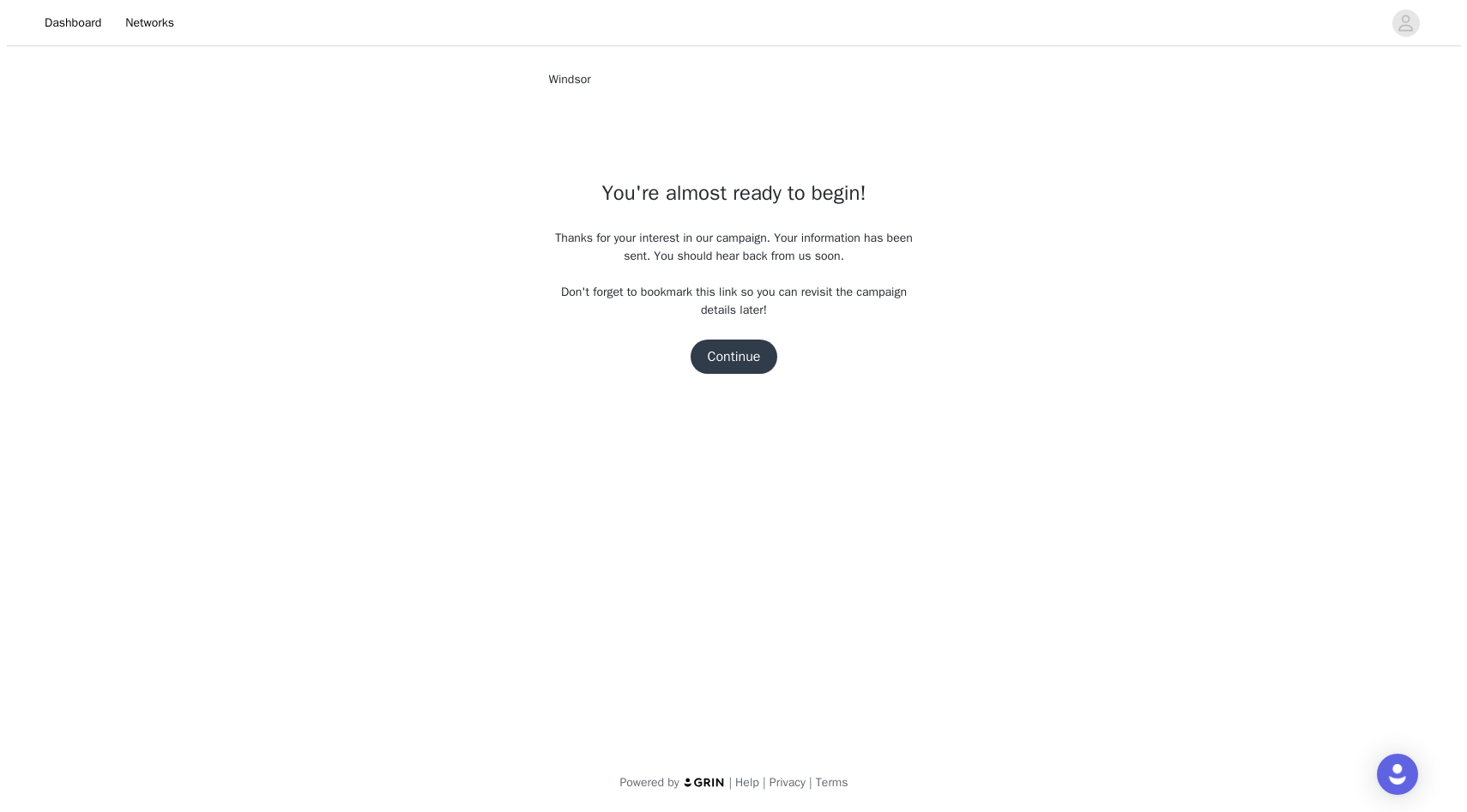 scroll, scrollTop: 0, scrollLeft: 0, axis: both 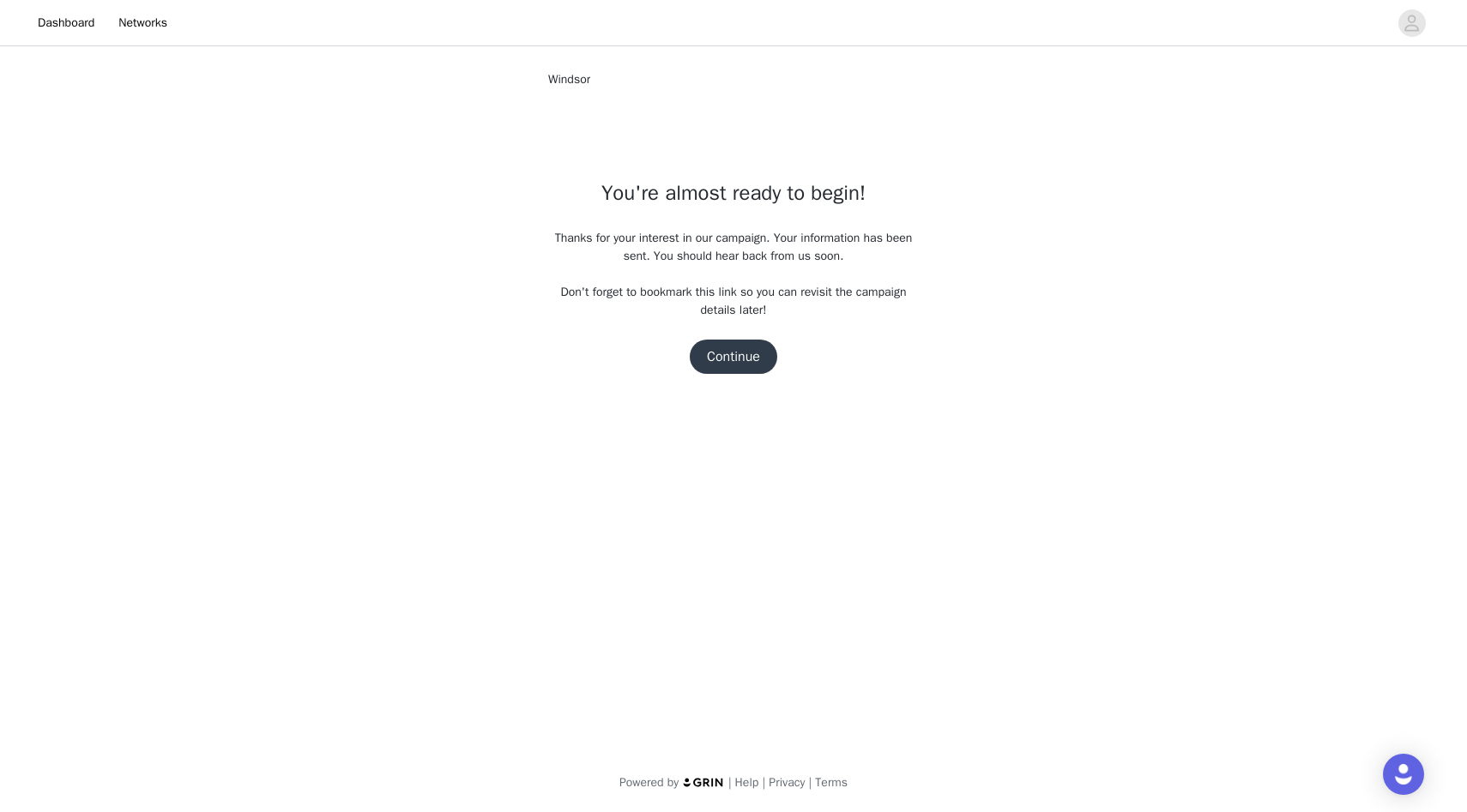 click on "Continue" at bounding box center (734, 357) 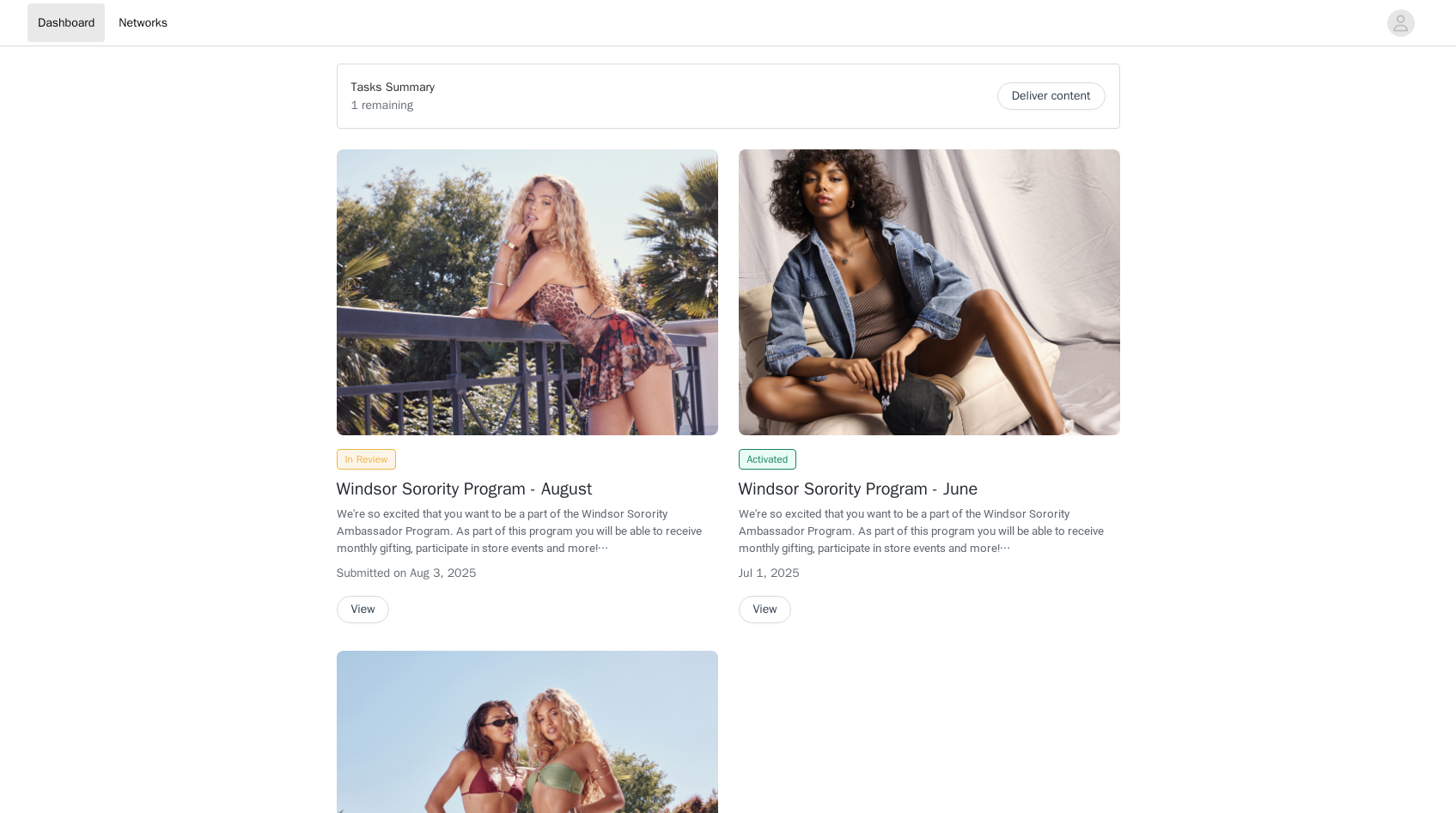 scroll, scrollTop: 0, scrollLeft: 0, axis: both 